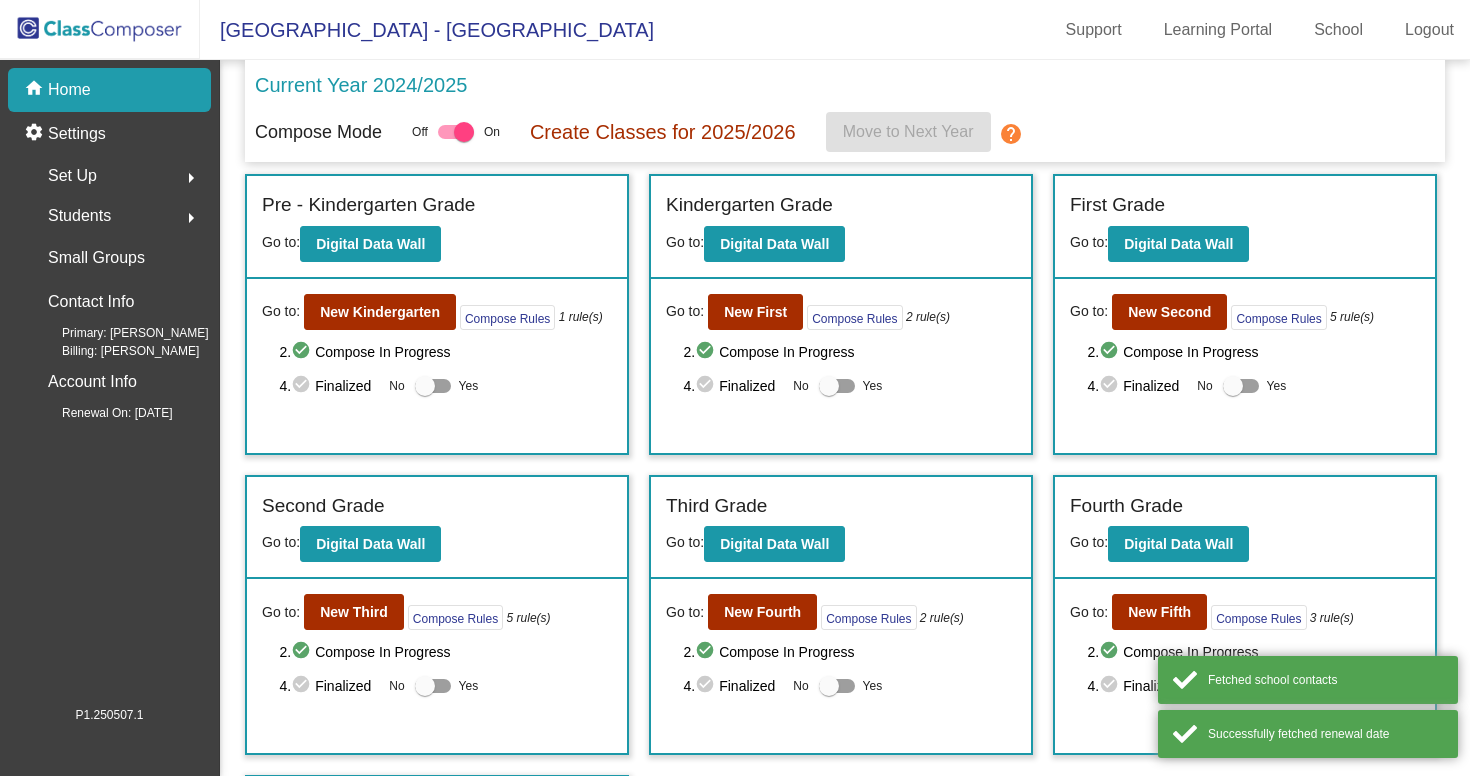 scroll, scrollTop: 0, scrollLeft: 0, axis: both 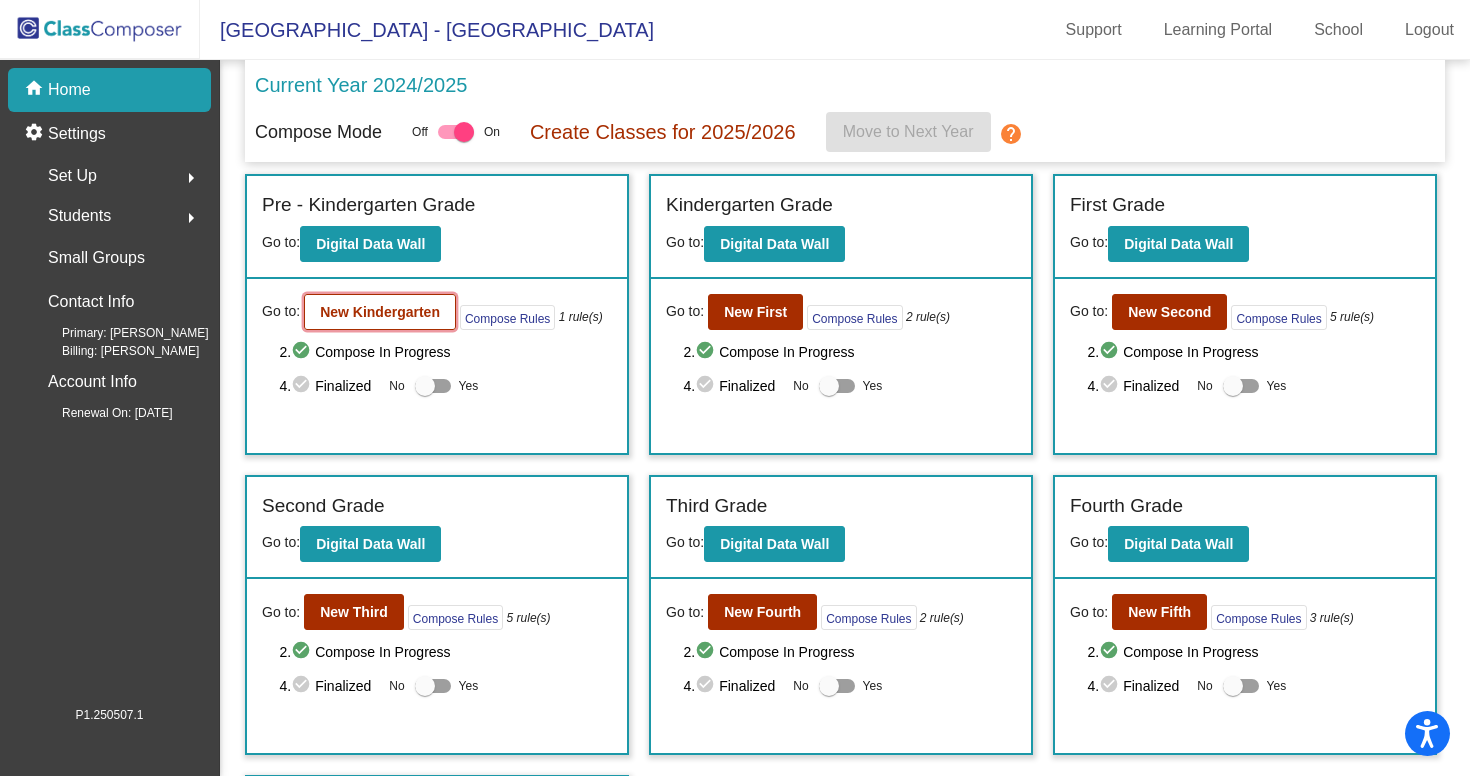 click on "New Kindergarten" 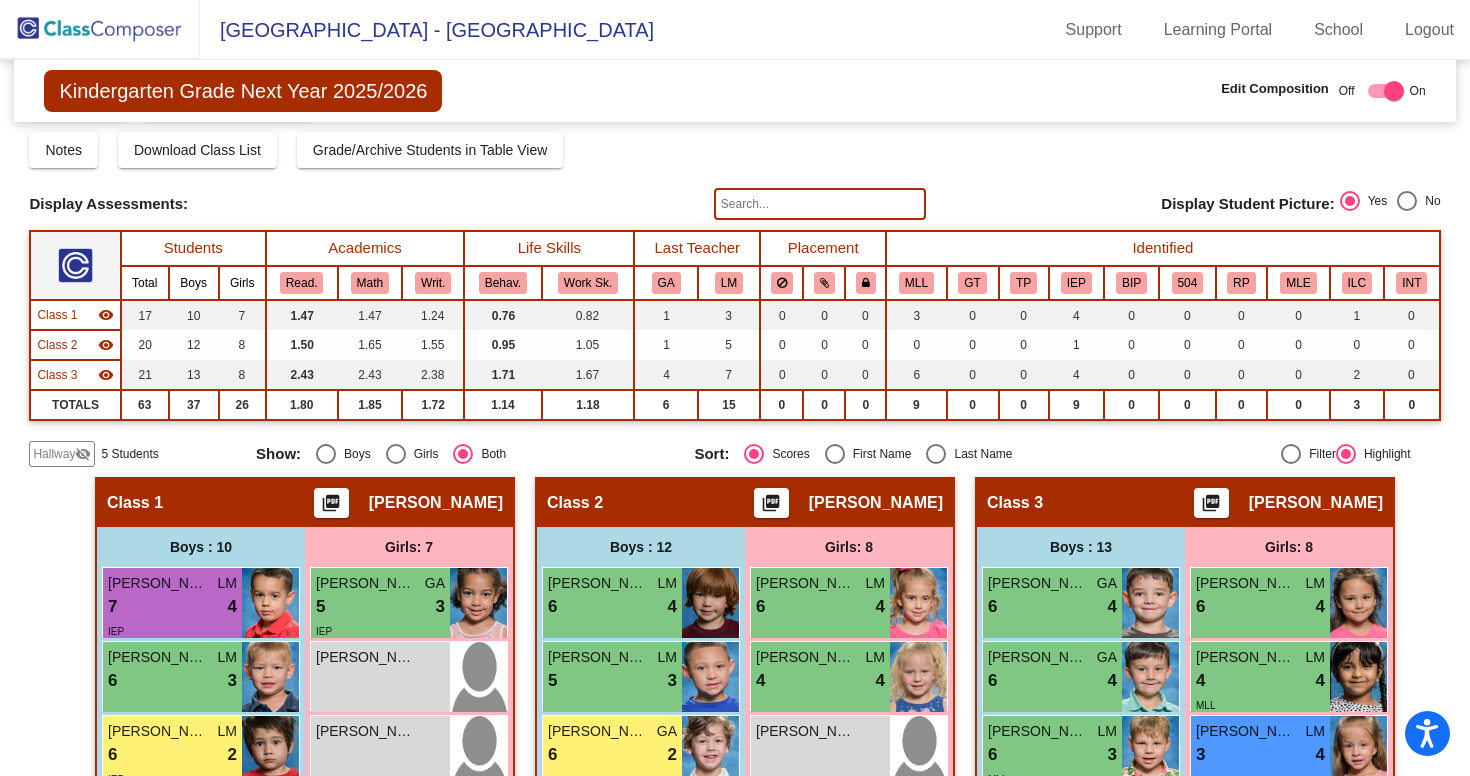 scroll, scrollTop: 22, scrollLeft: 0, axis: vertical 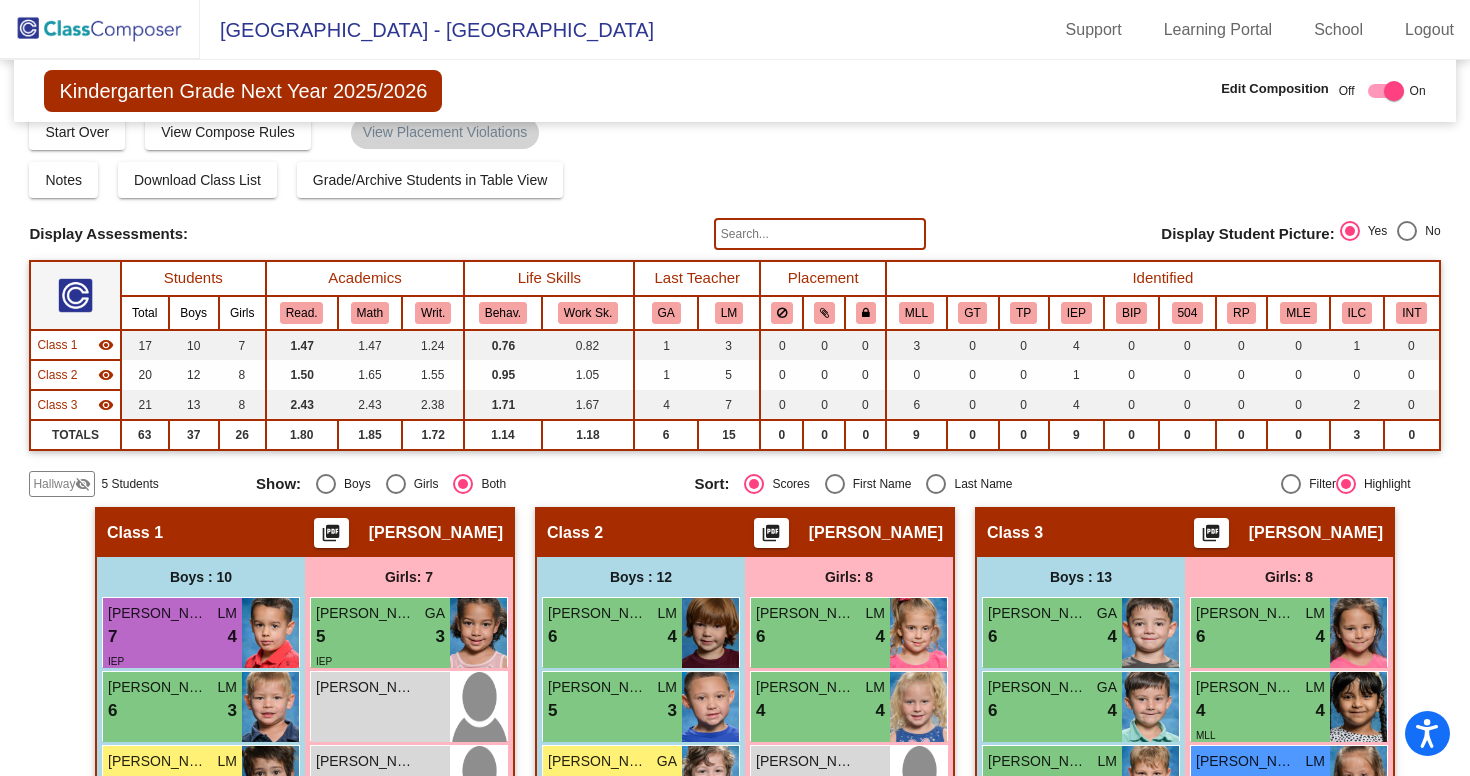 click on "Hallway" 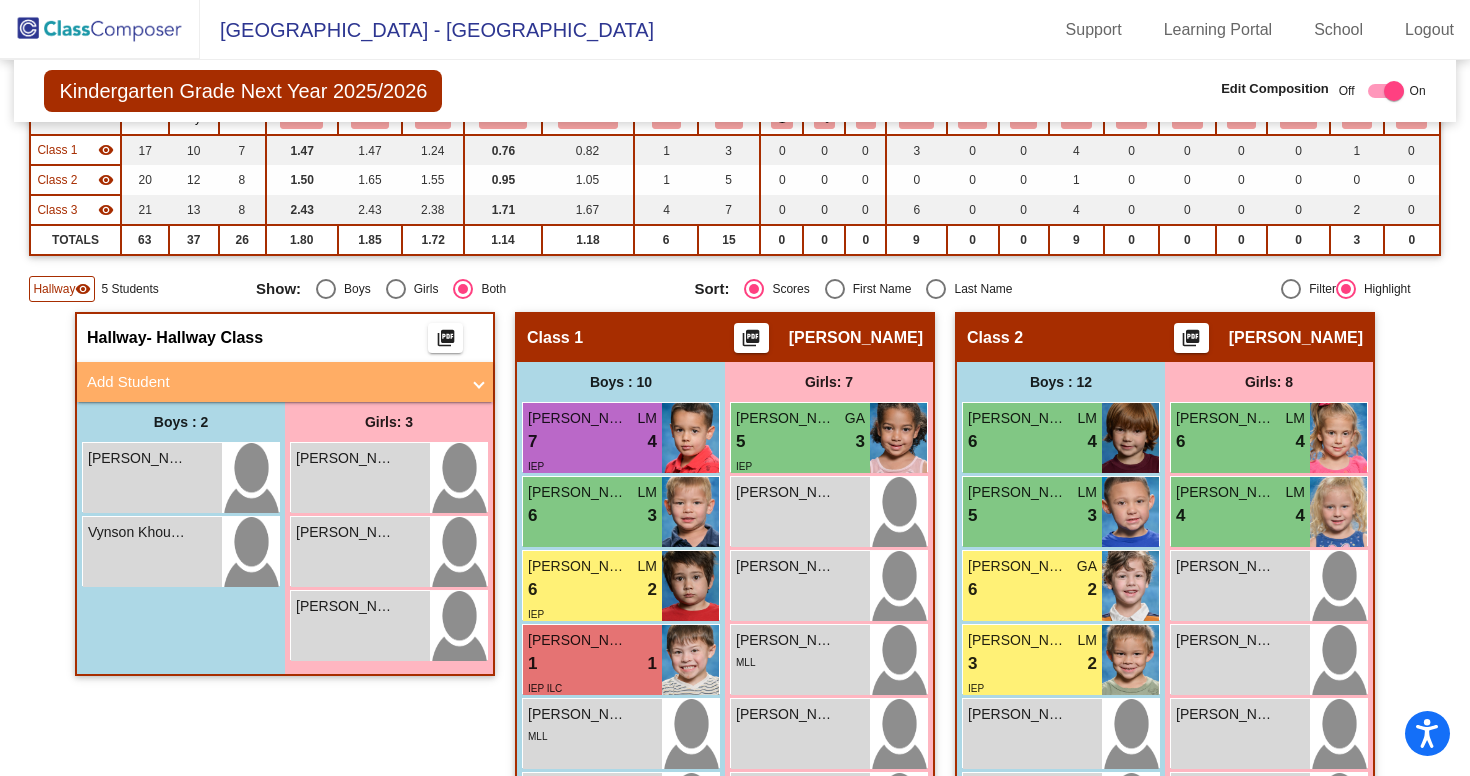 scroll, scrollTop: 219, scrollLeft: 0, axis: vertical 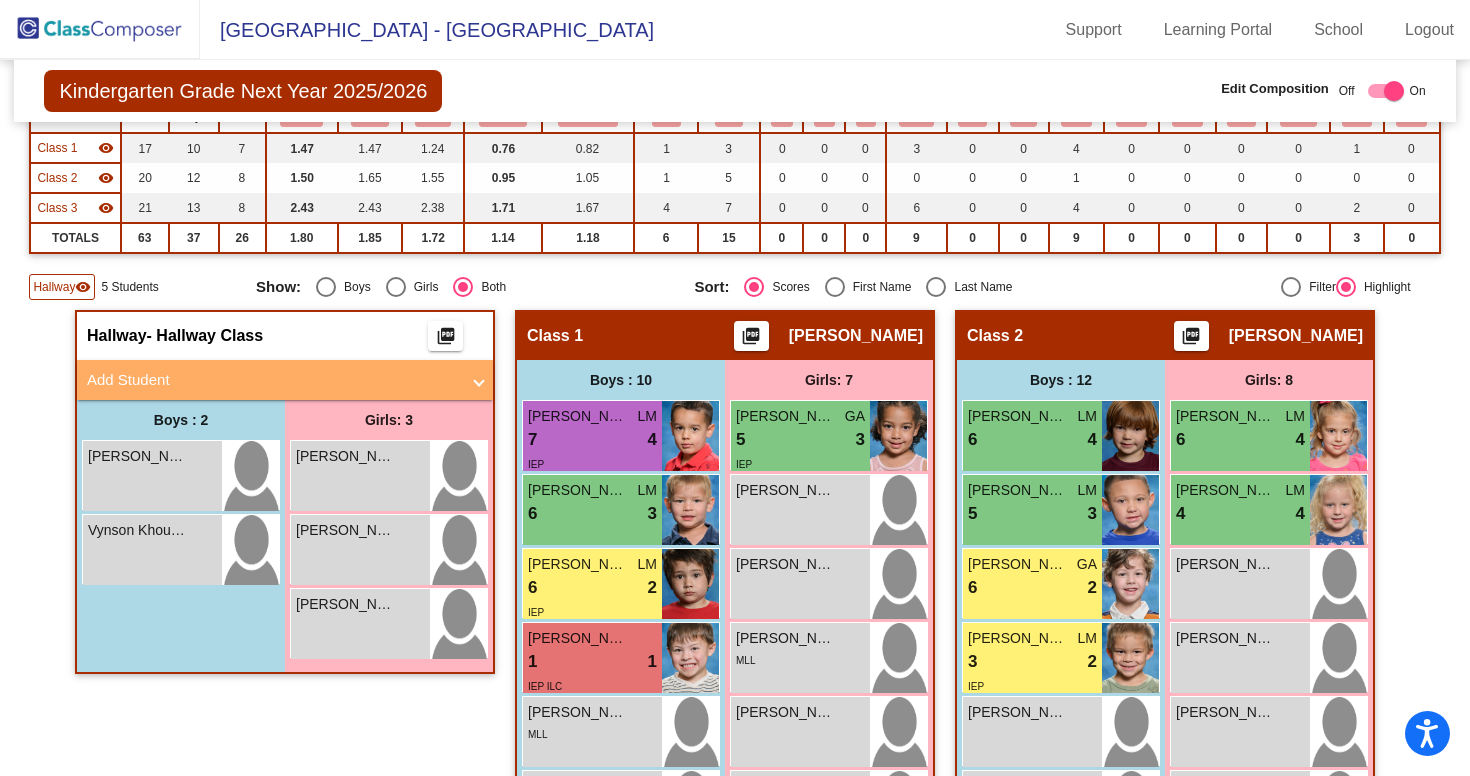 click 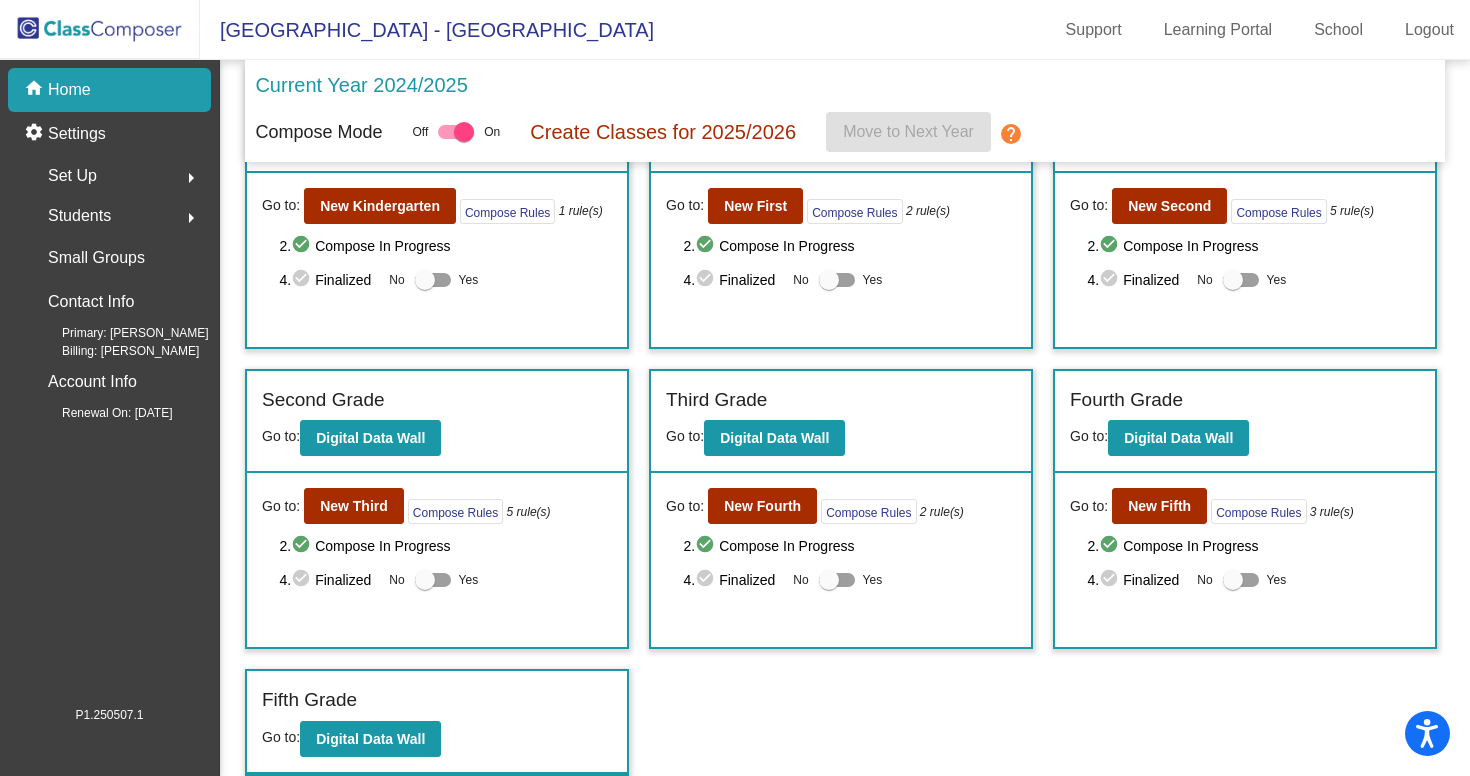scroll, scrollTop: 0, scrollLeft: 0, axis: both 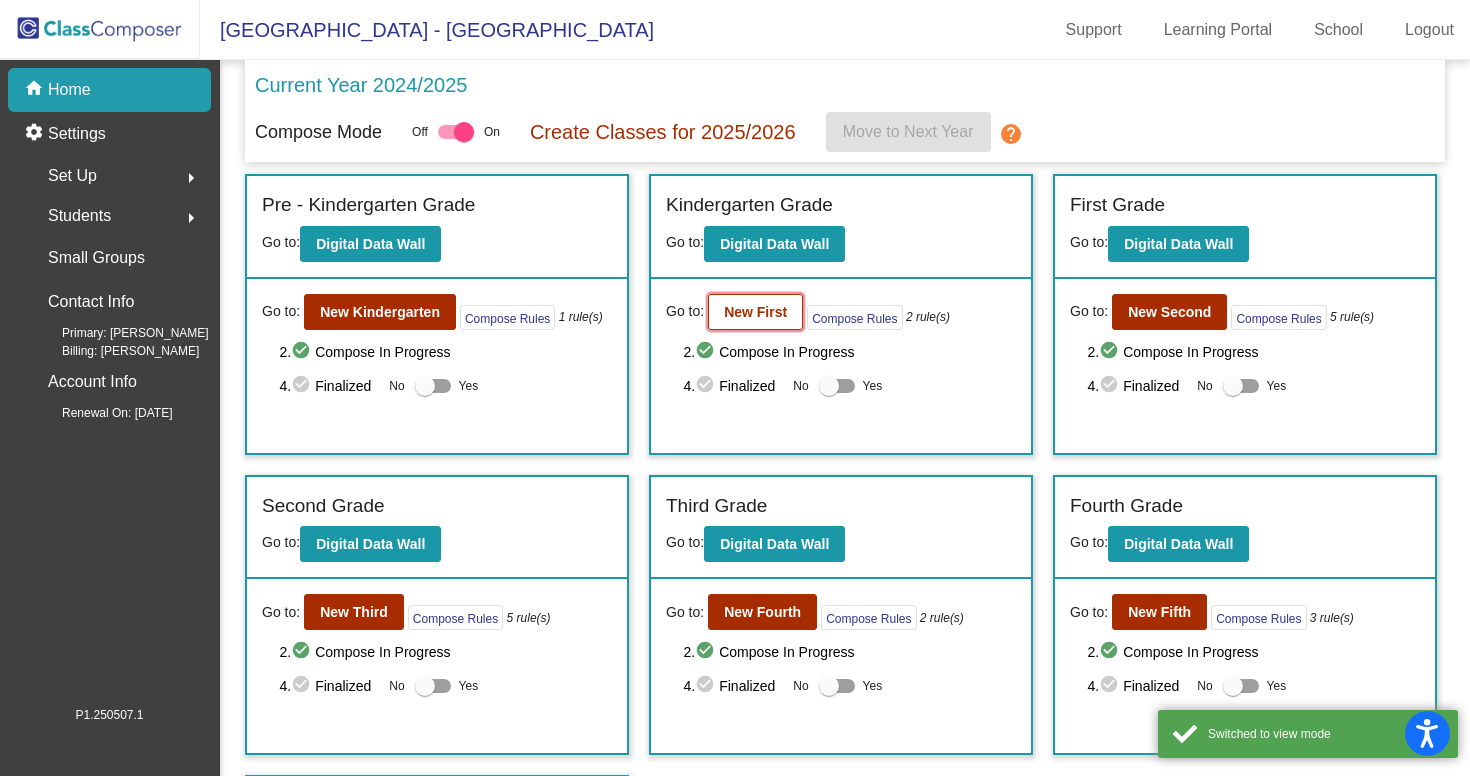 click on "New First" 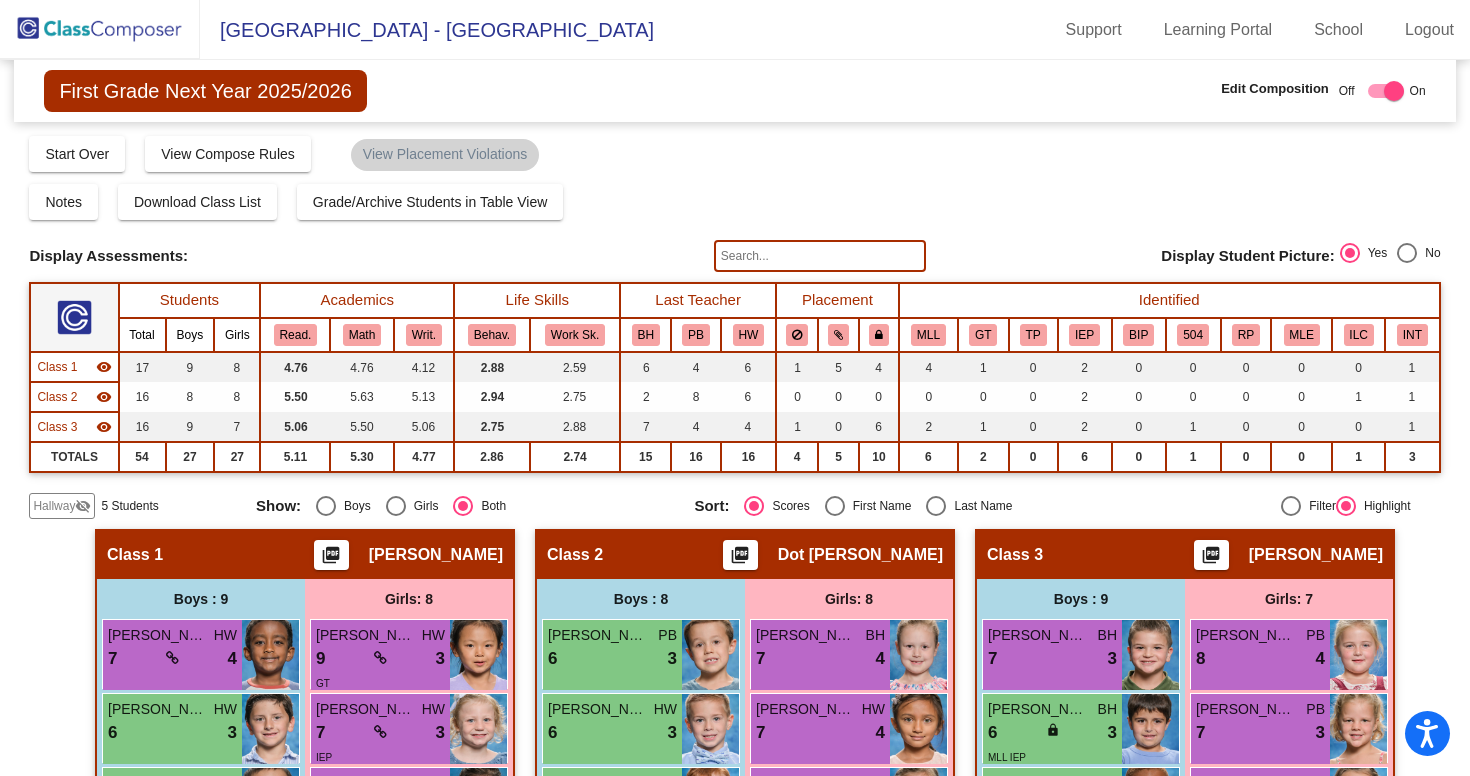 click on "Hallway" 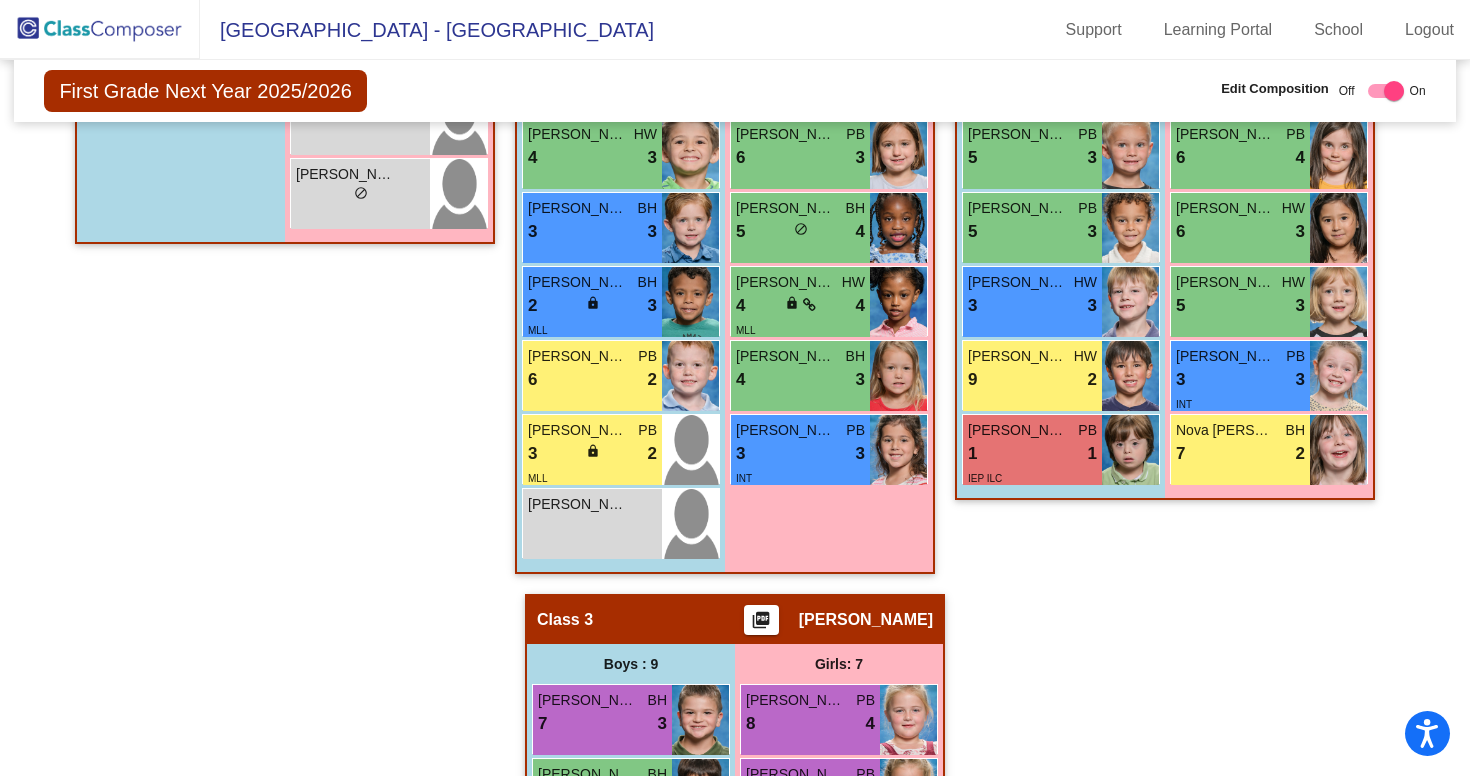 scroll, scrollTop: 725, scrollLeft: 0, axis: vertical 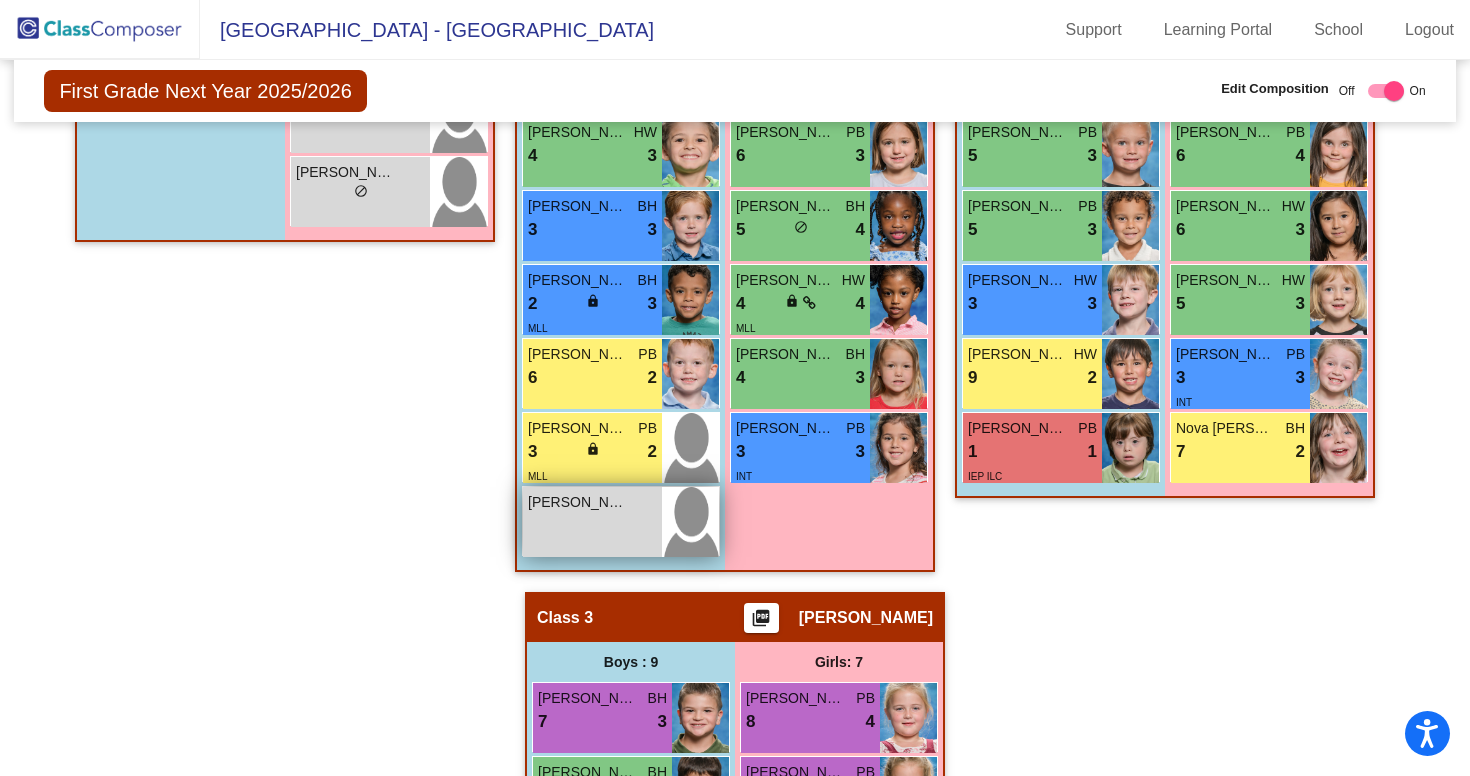 click on "[PERSON_NAME] lock do_not_disturb_alt" at bounding box center (592, 522) 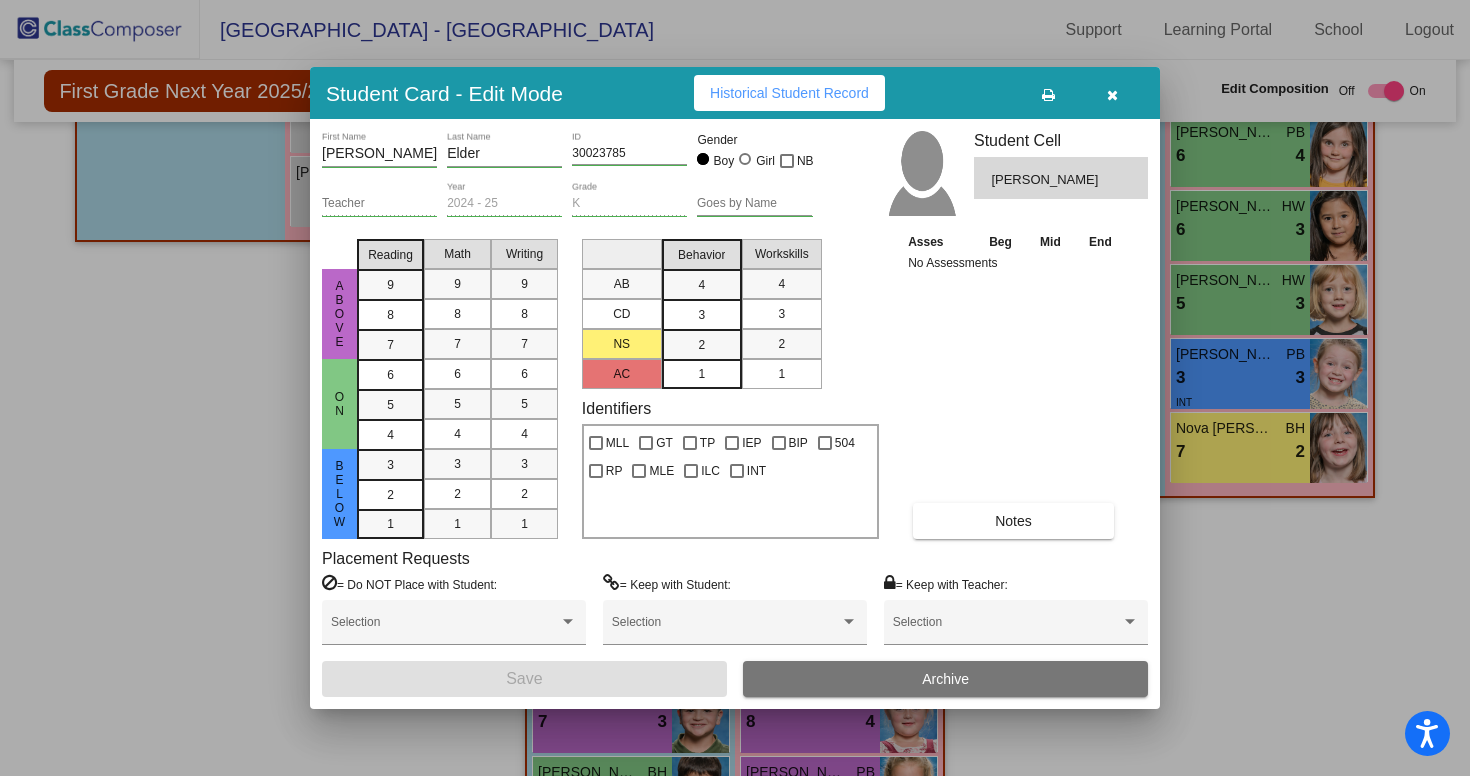 click at bounding box center [1112, 95] 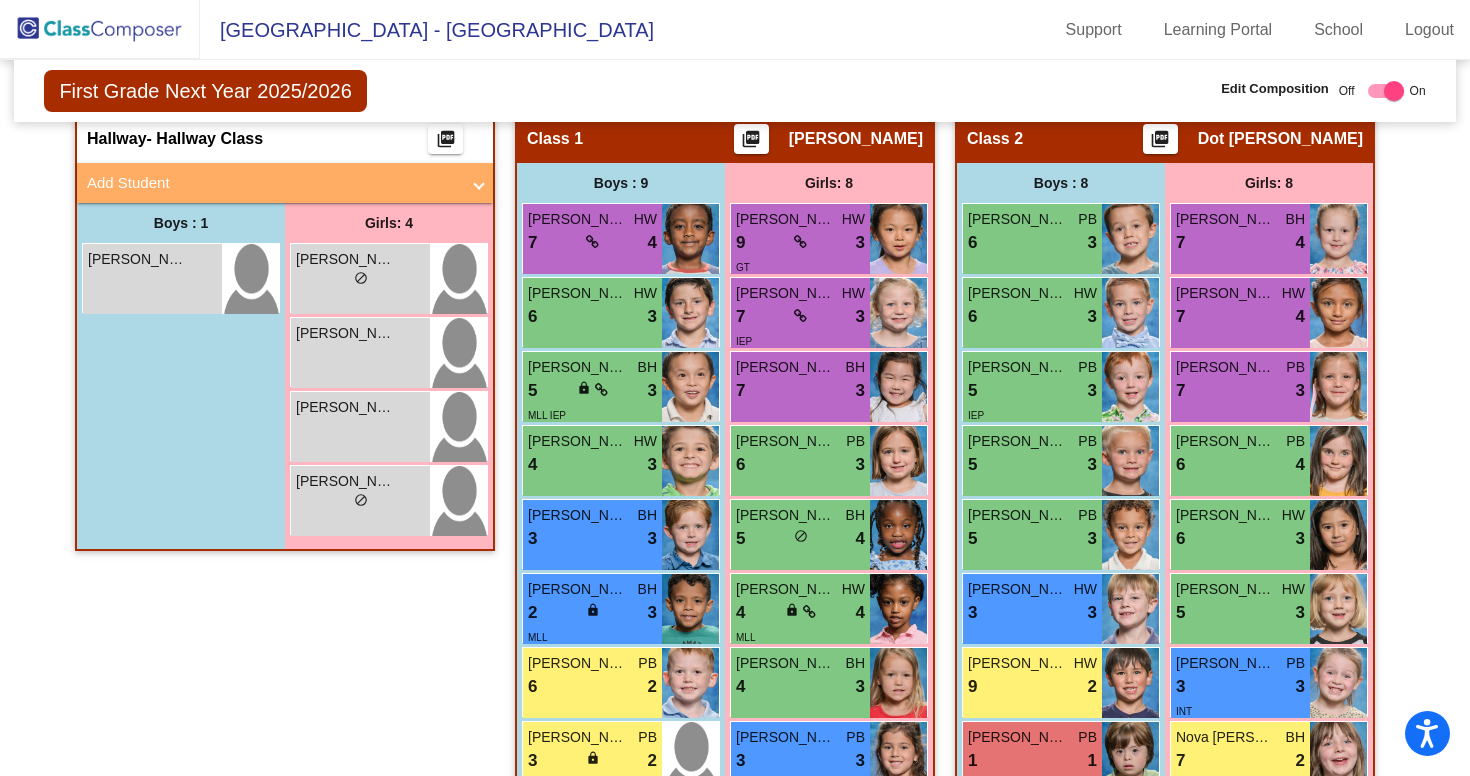 scroll, scrollTop: 412, scrollLeft: 0, axis: vertical 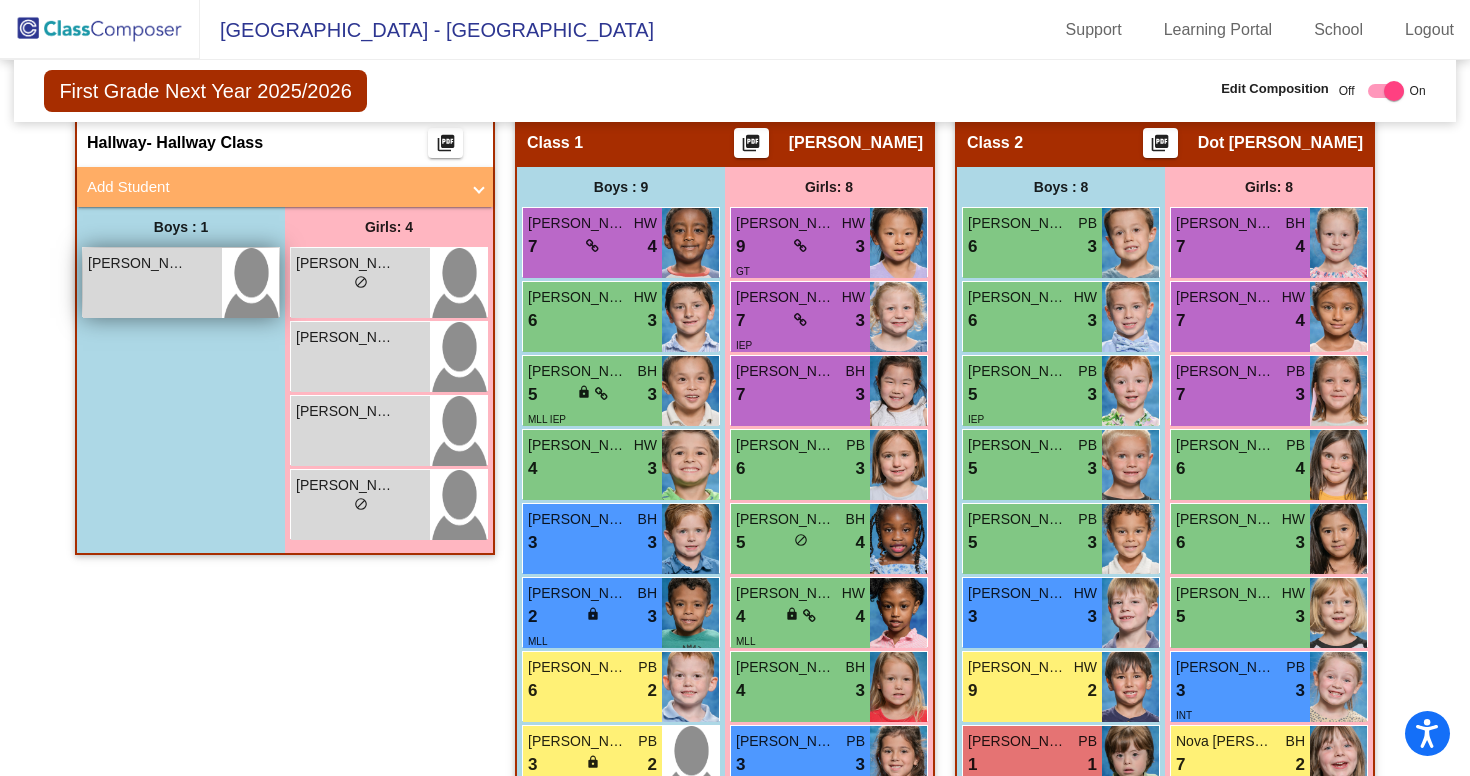 click on "[PERSON_NAME] lock do_not_disturb_alt" at bounding box center [152, 283] 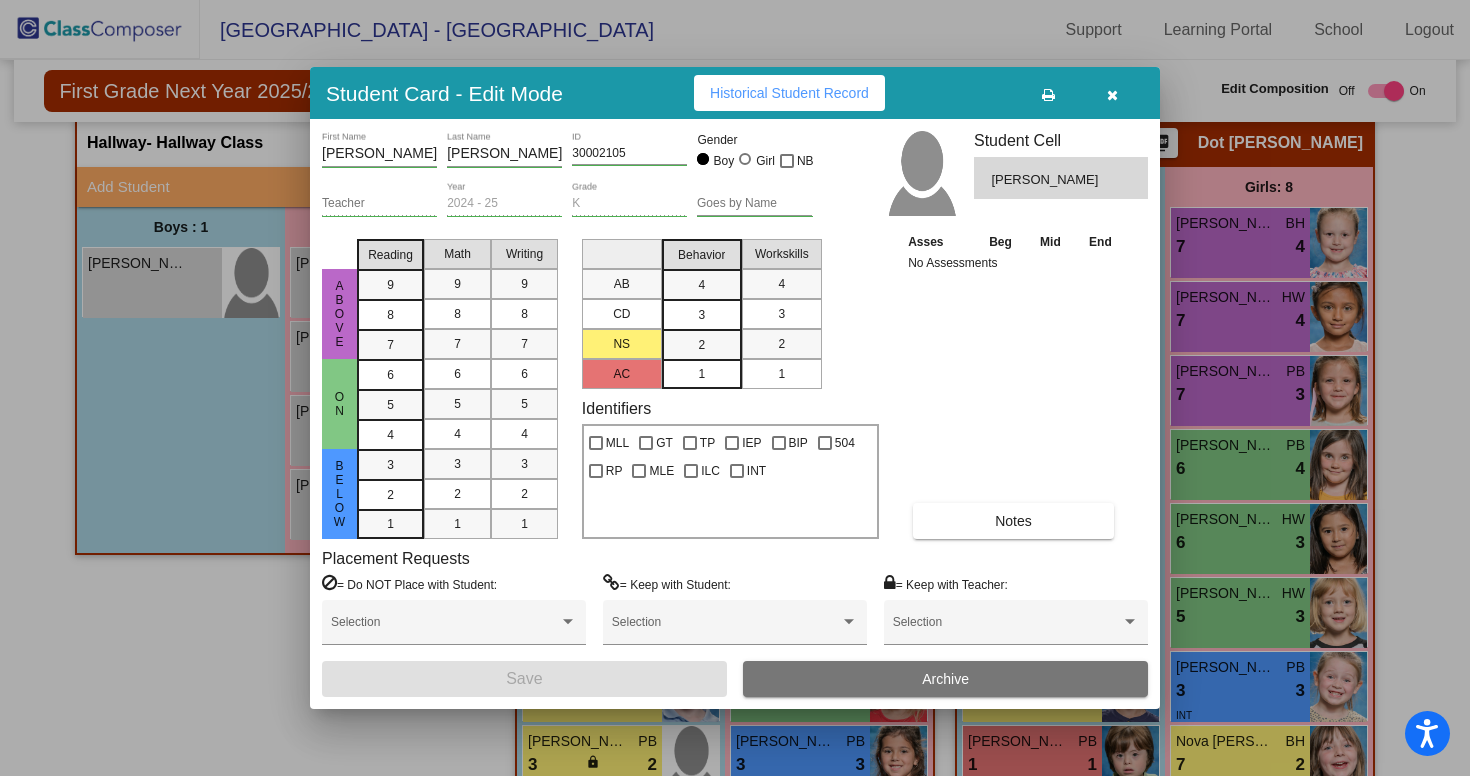 scroll, scrollTop: 0, scrollLeft: 0, axis: both 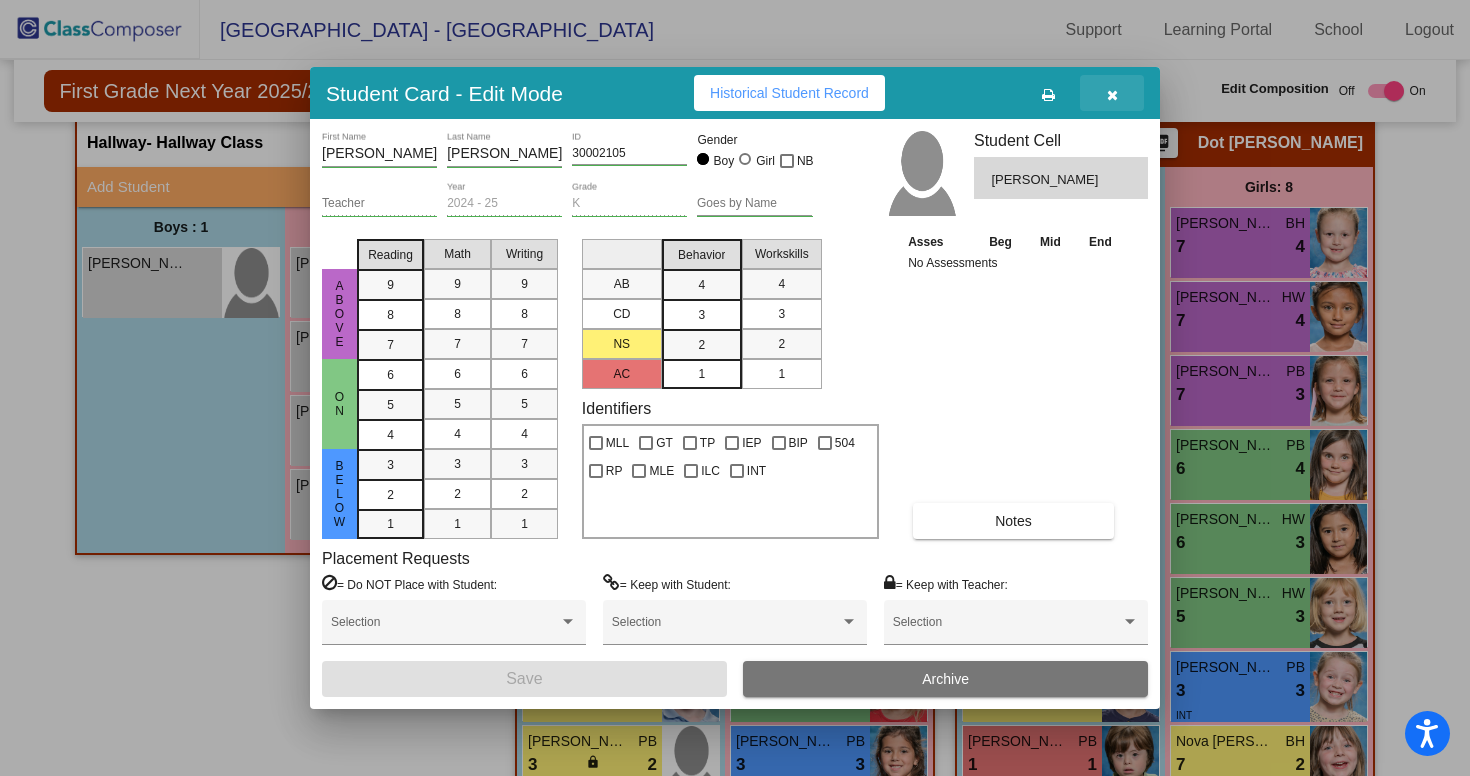 click at bounding box center [1112, 95] 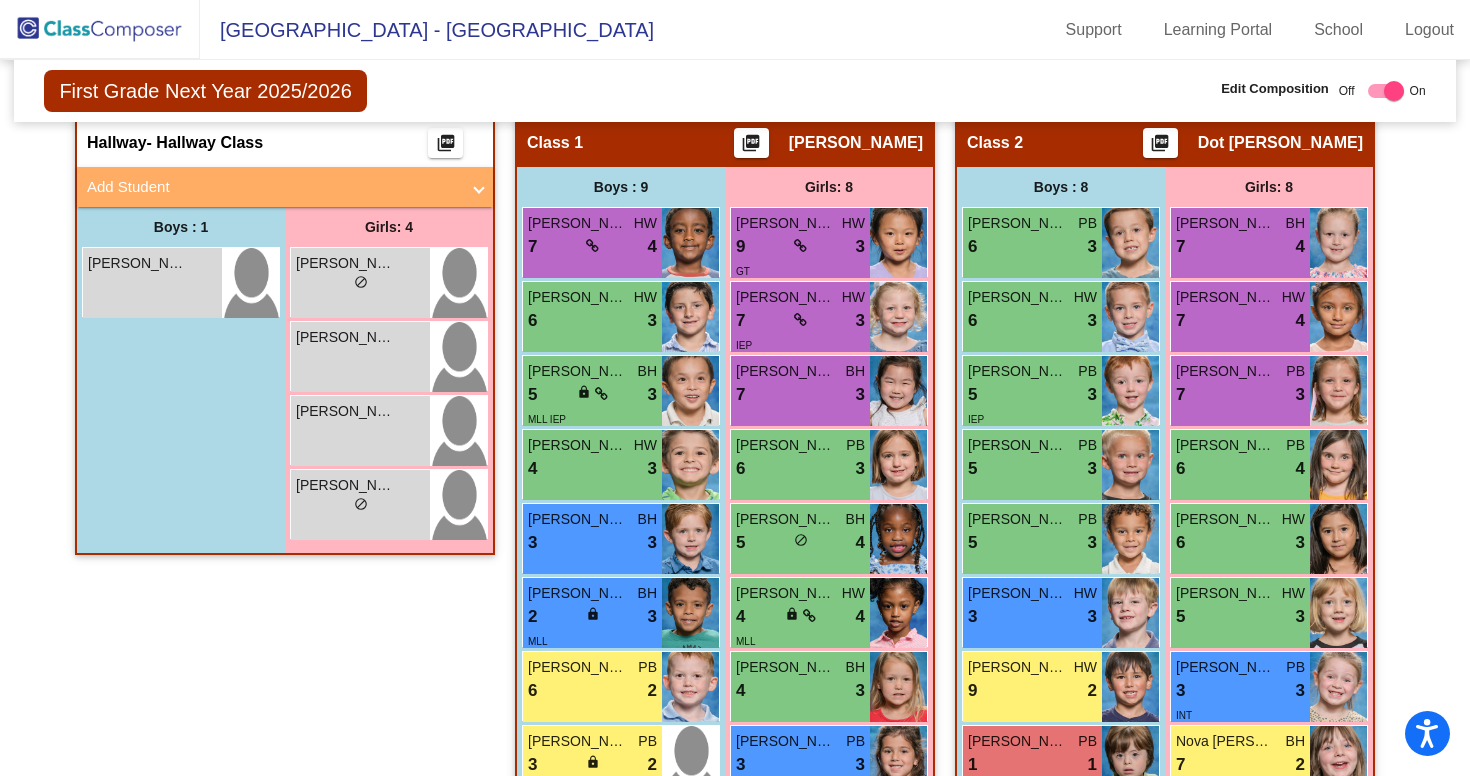 scroll, scrollTop: 0, scrollLeft: 0, axis: both 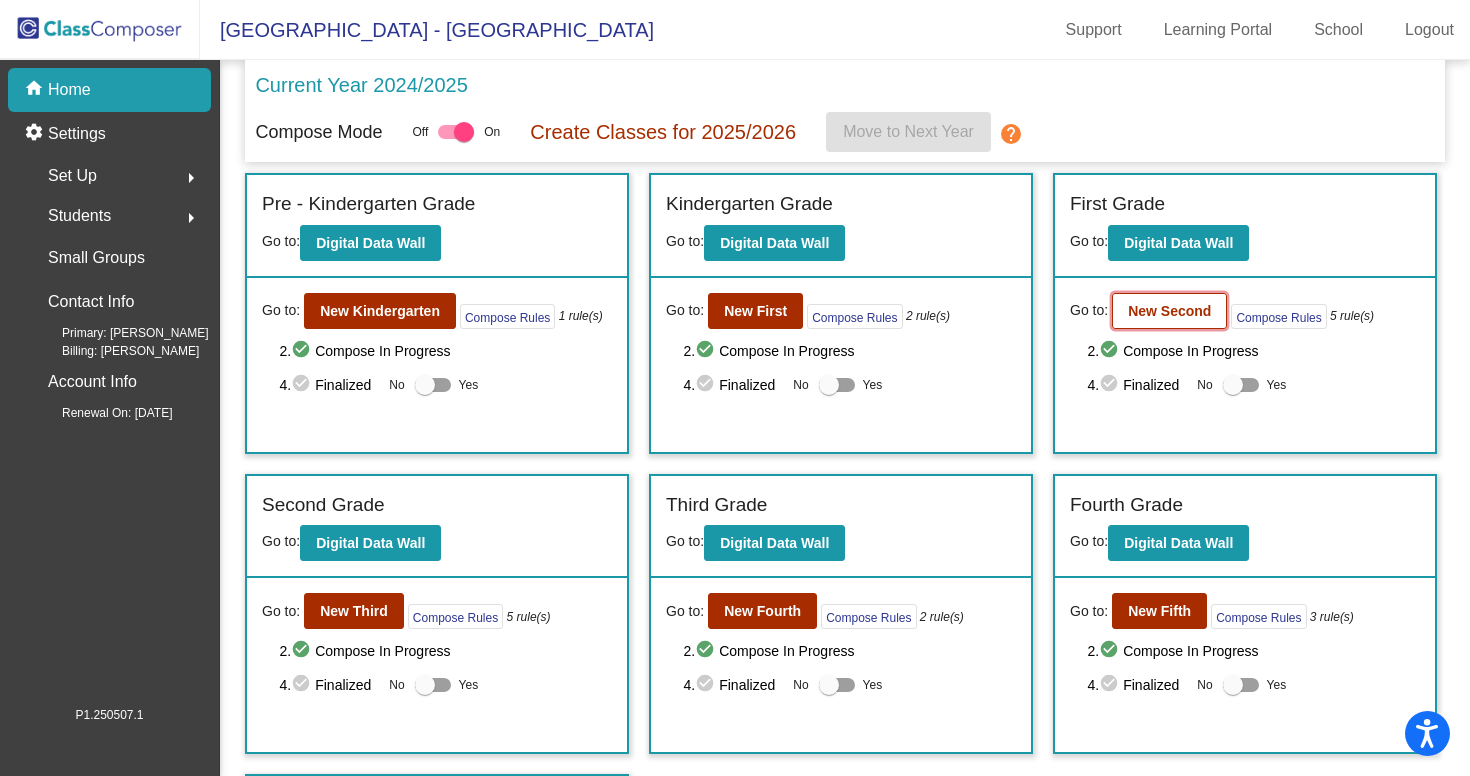 click on "New Second" 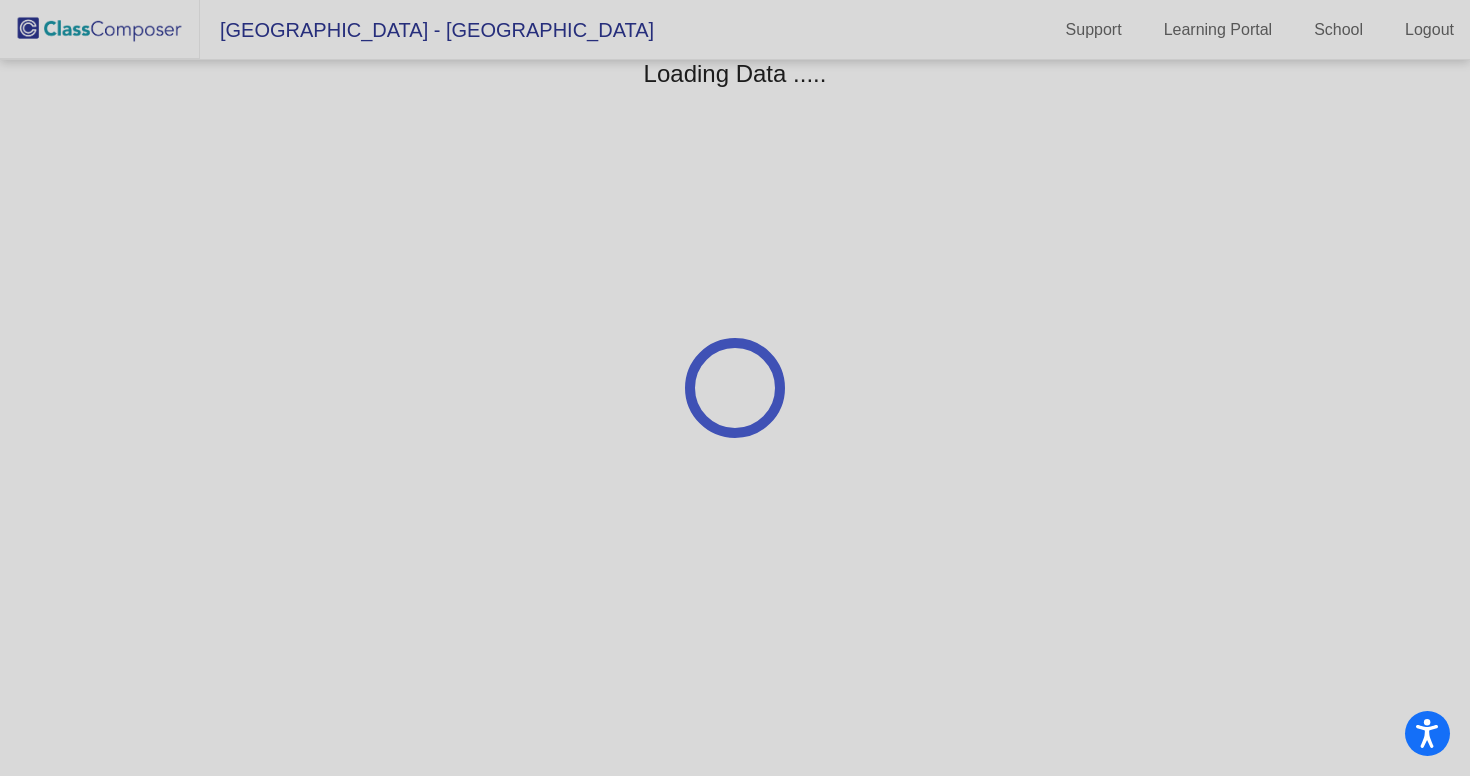 scroll, scrollTop: 0, scrollLeft: 0, axis: both 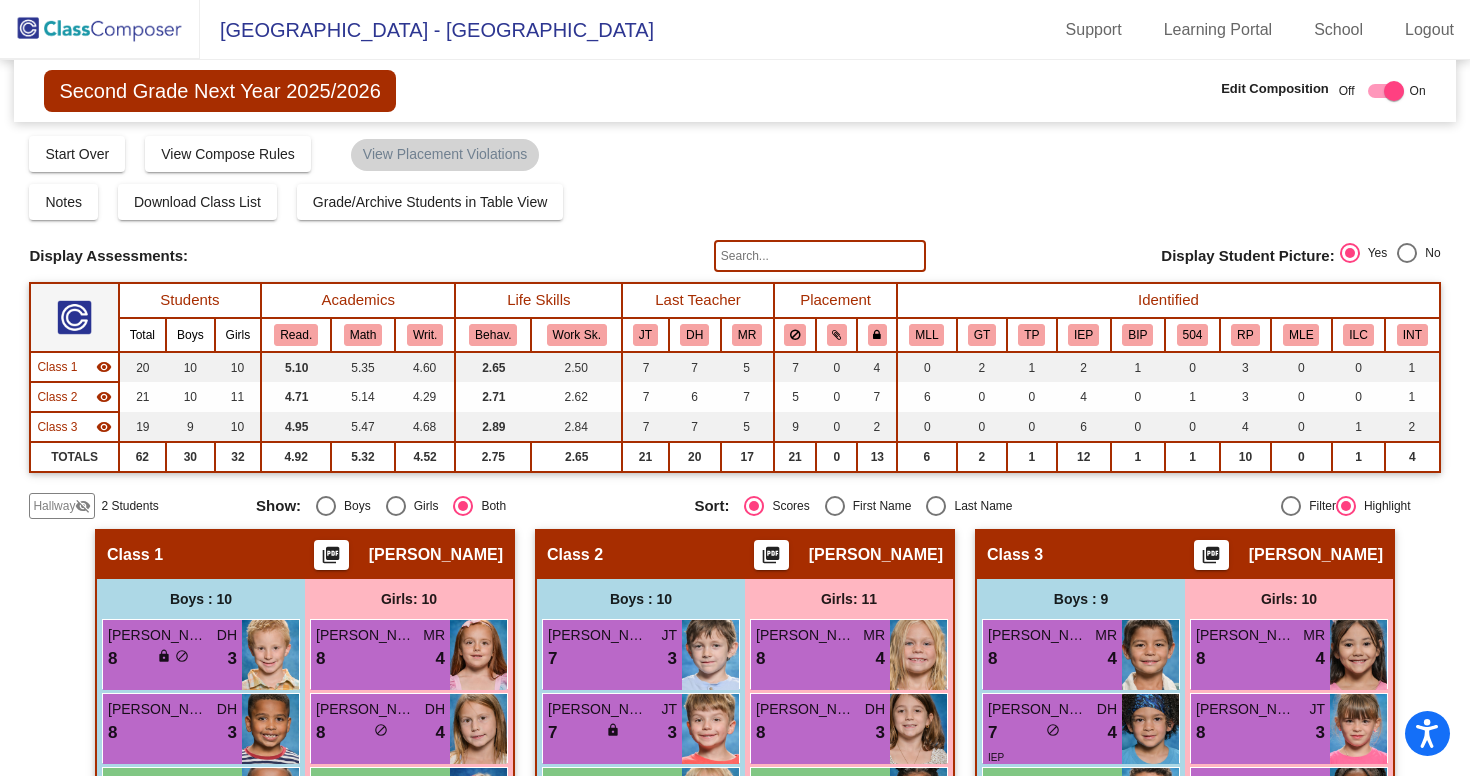 click on "Hallway" 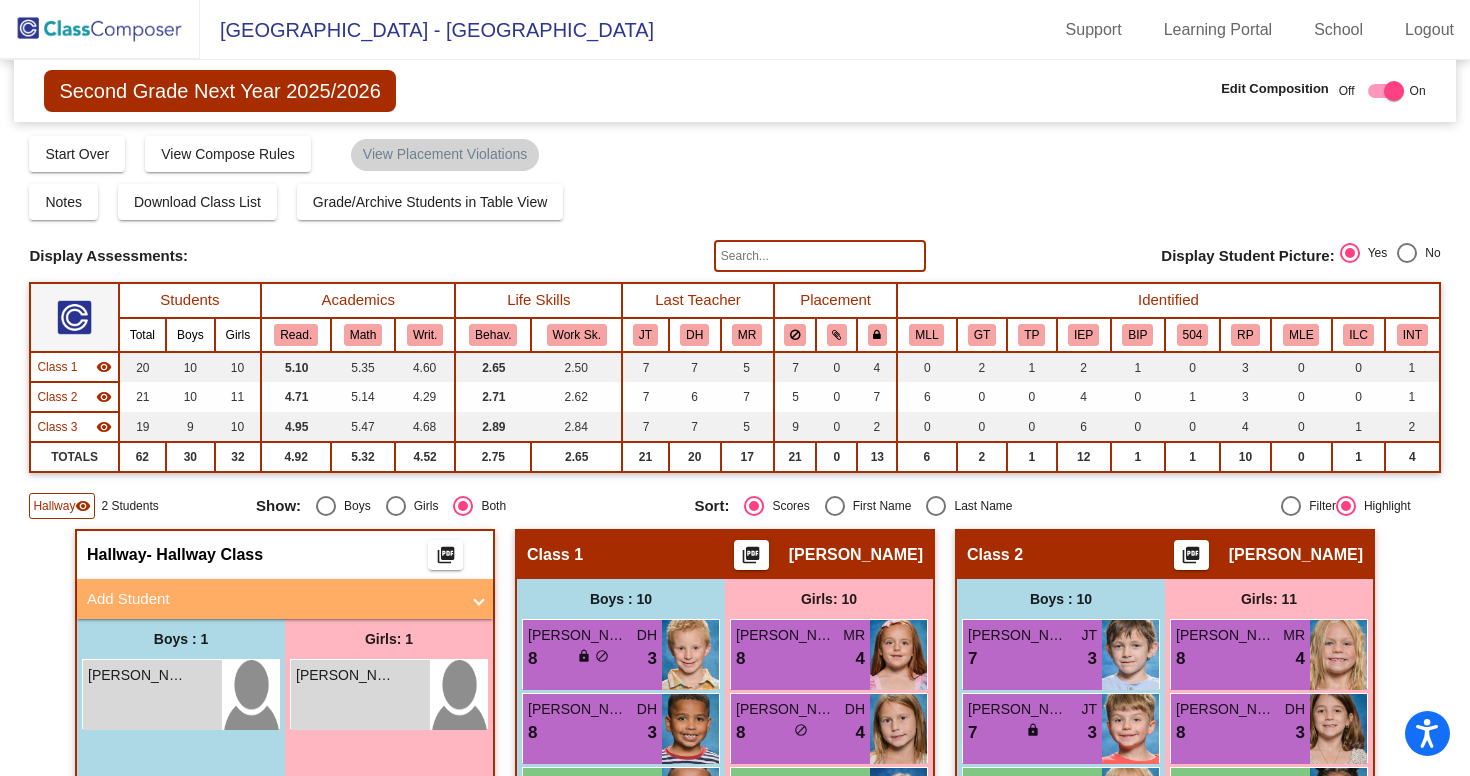 scroll, scrollTop: 0, scrollLeft: 0, axis: both 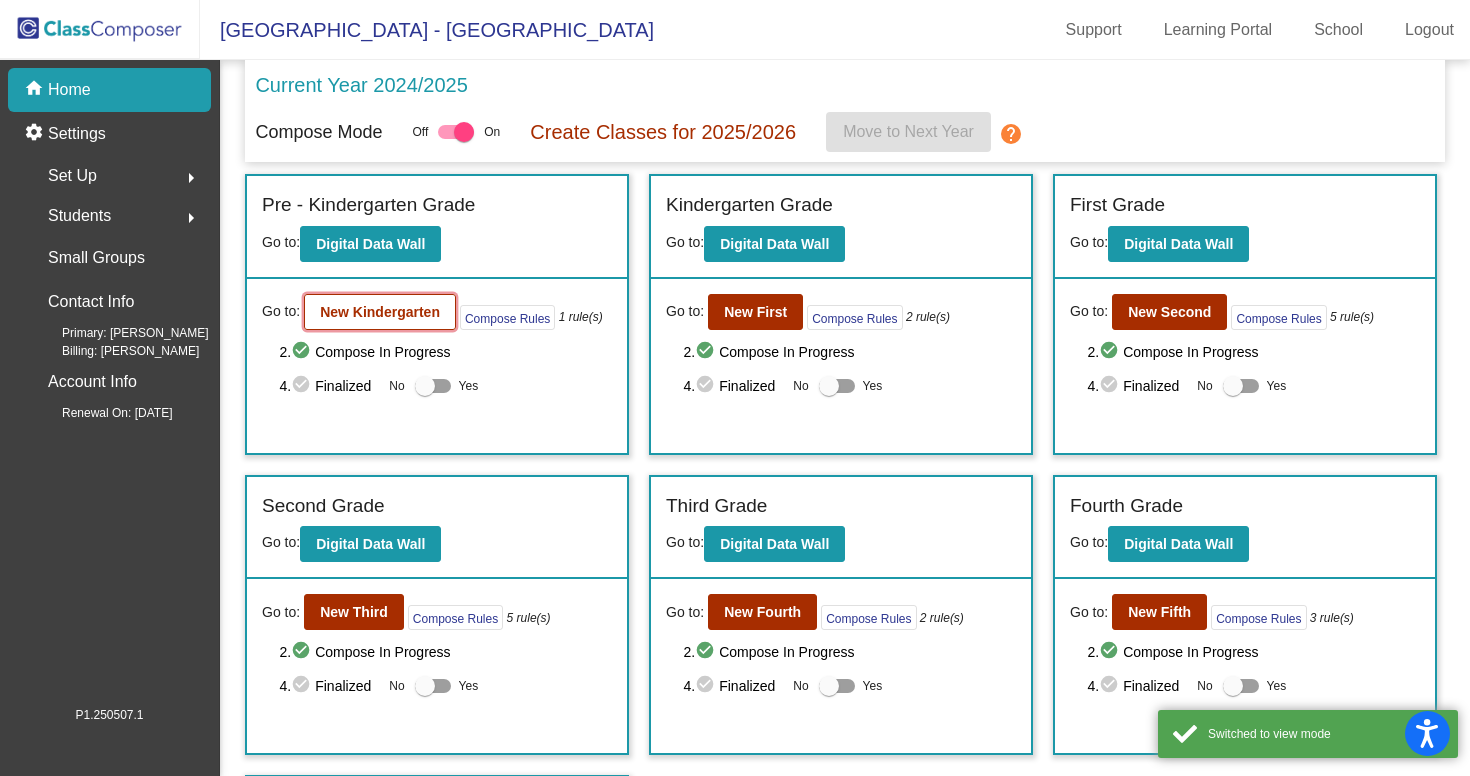 click on "New Kindergarten" 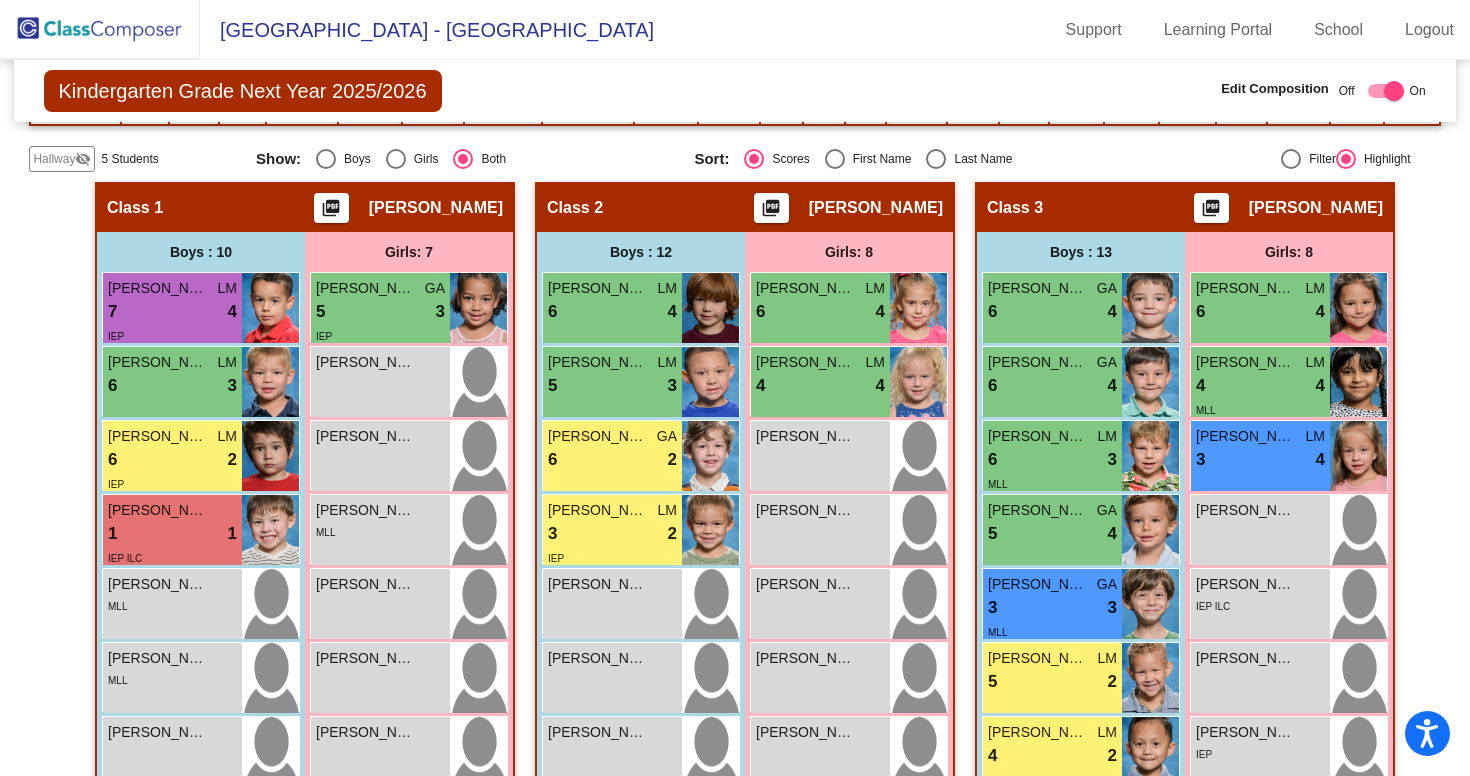 scroll, scrollTop: 345, scrollLeft: 0, axis: vertical 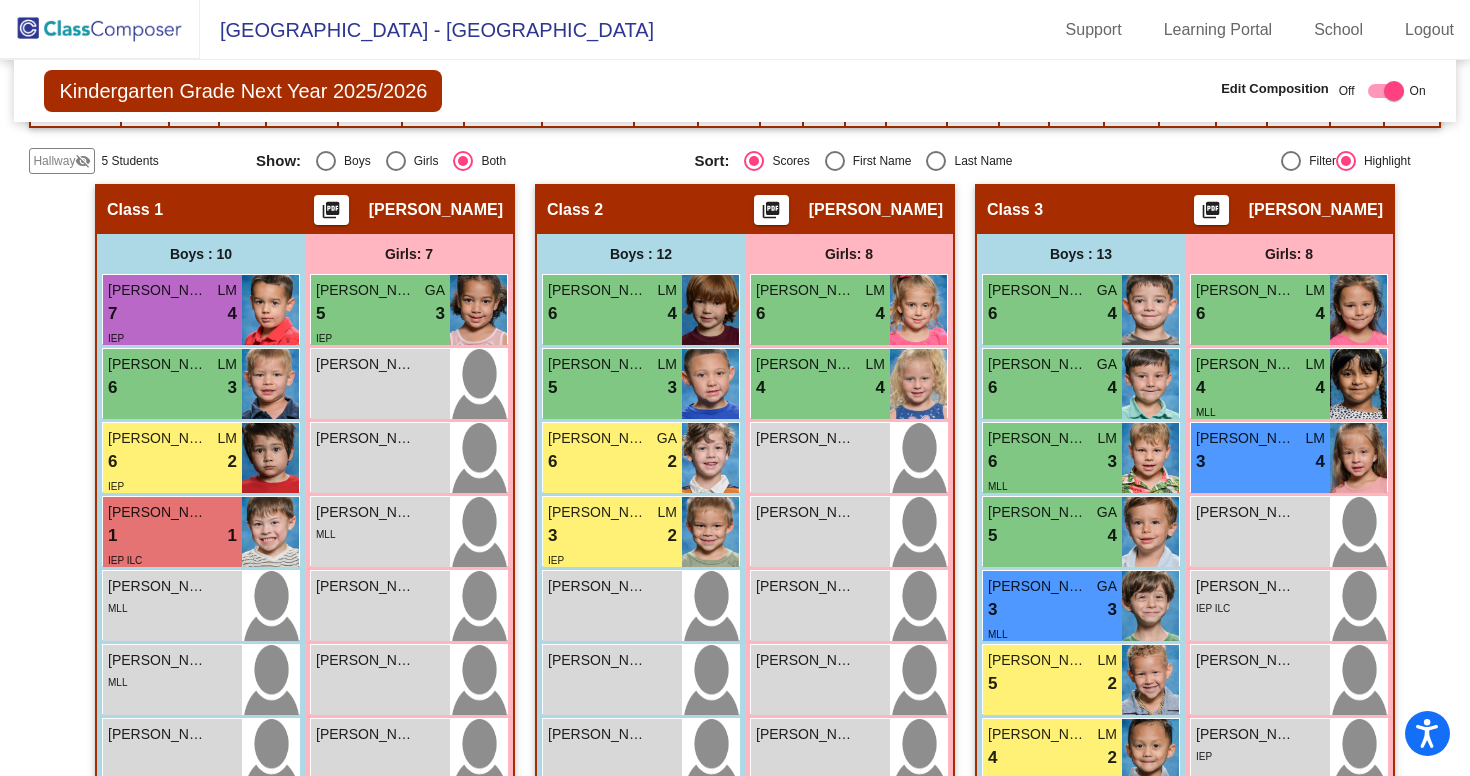 click on "Hallway" 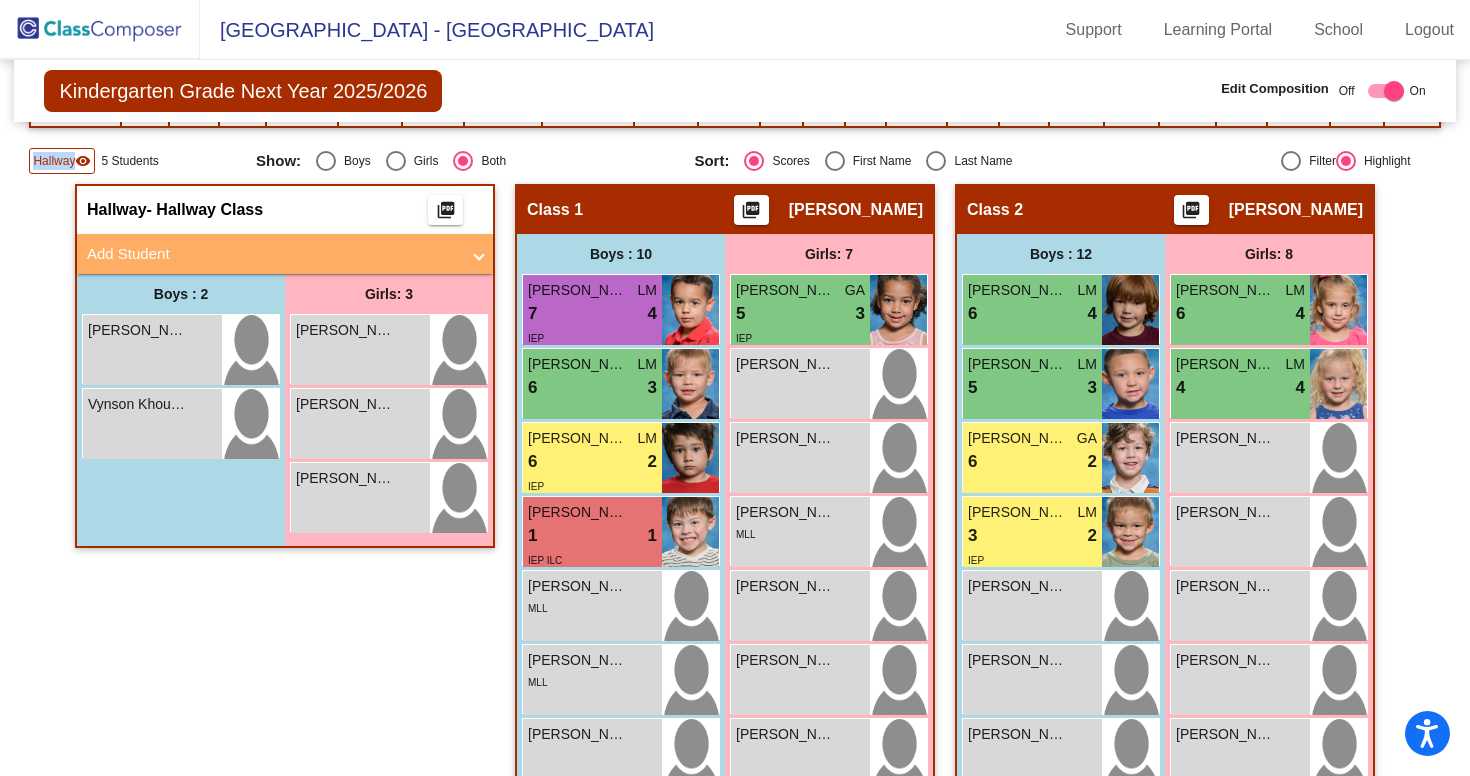 click on "Hallway" 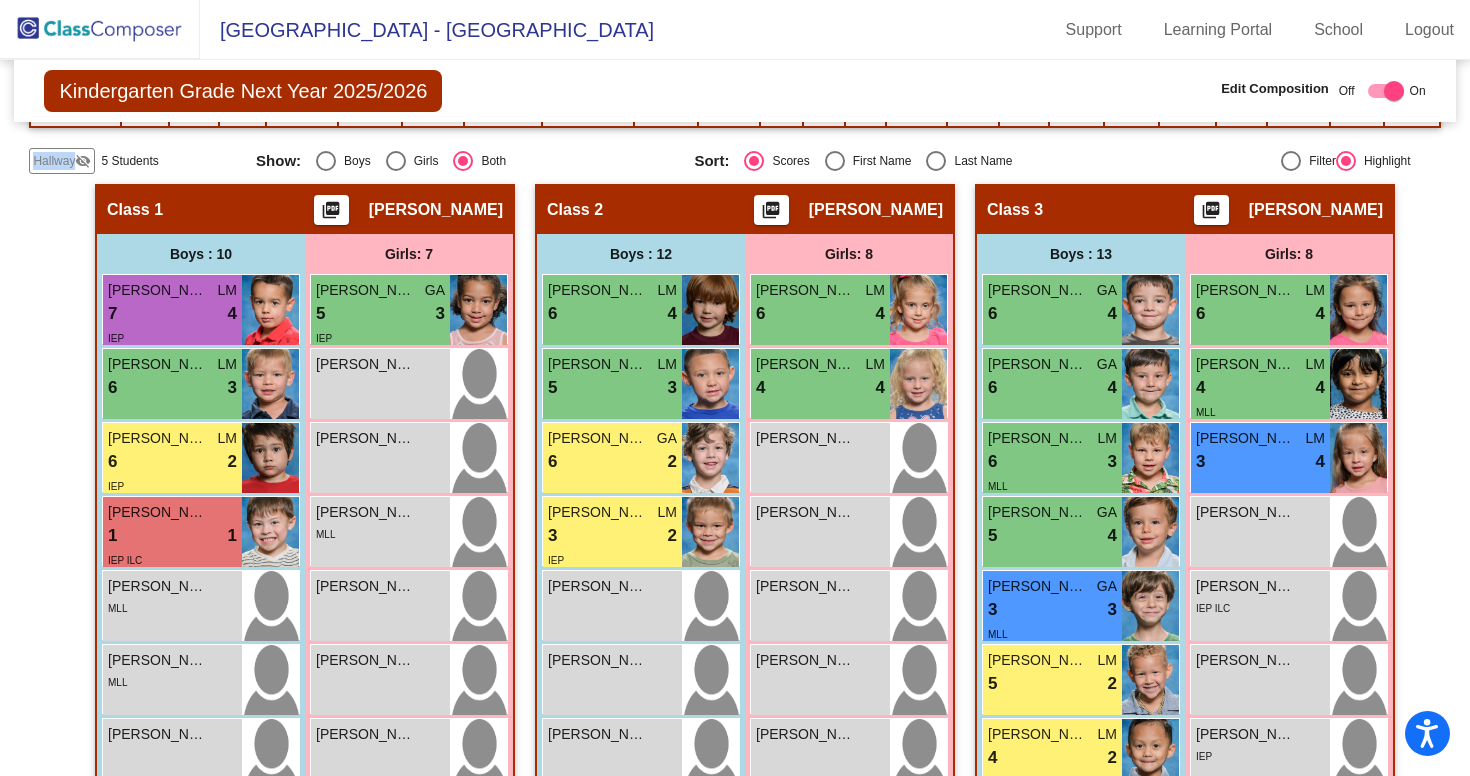 click on "Hallway" 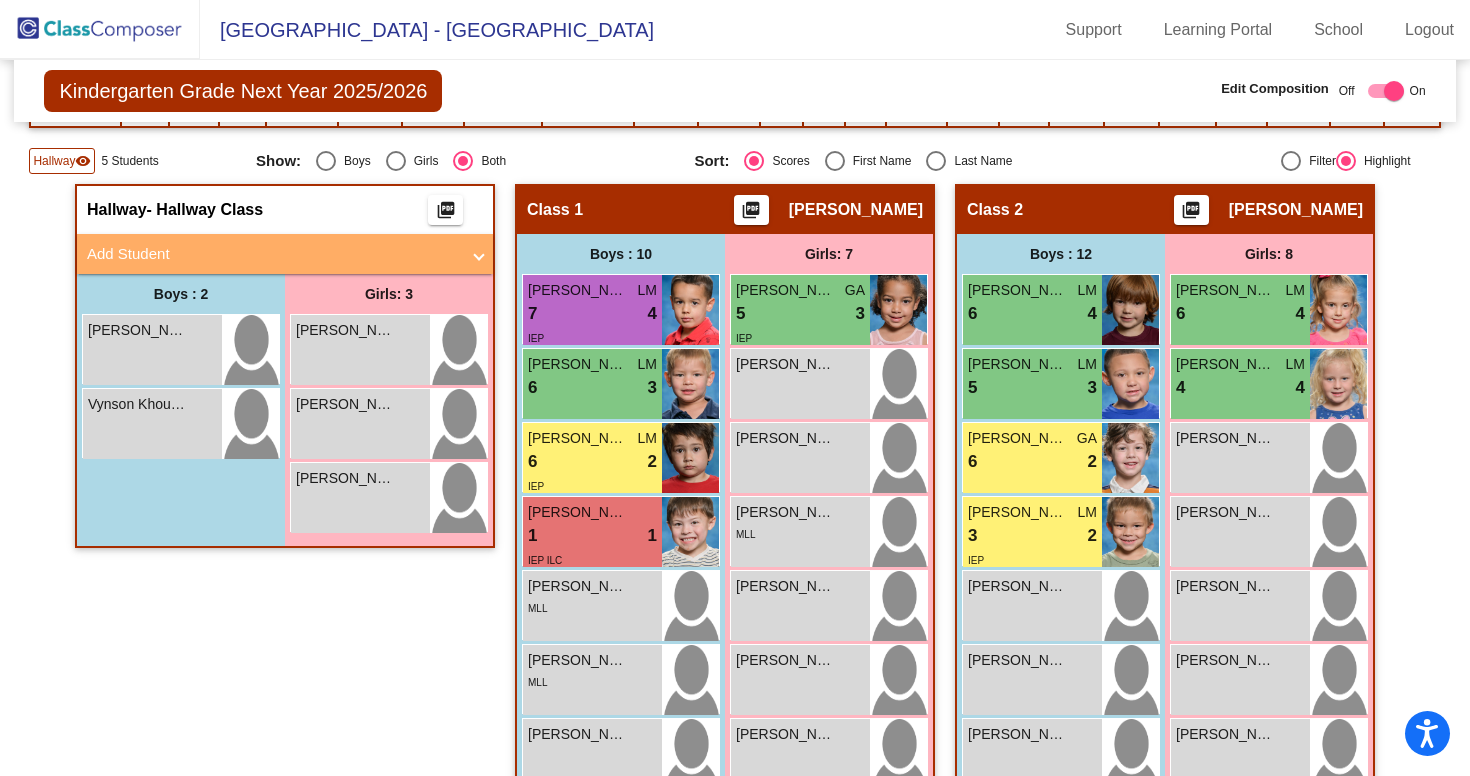 click on "Hallway" 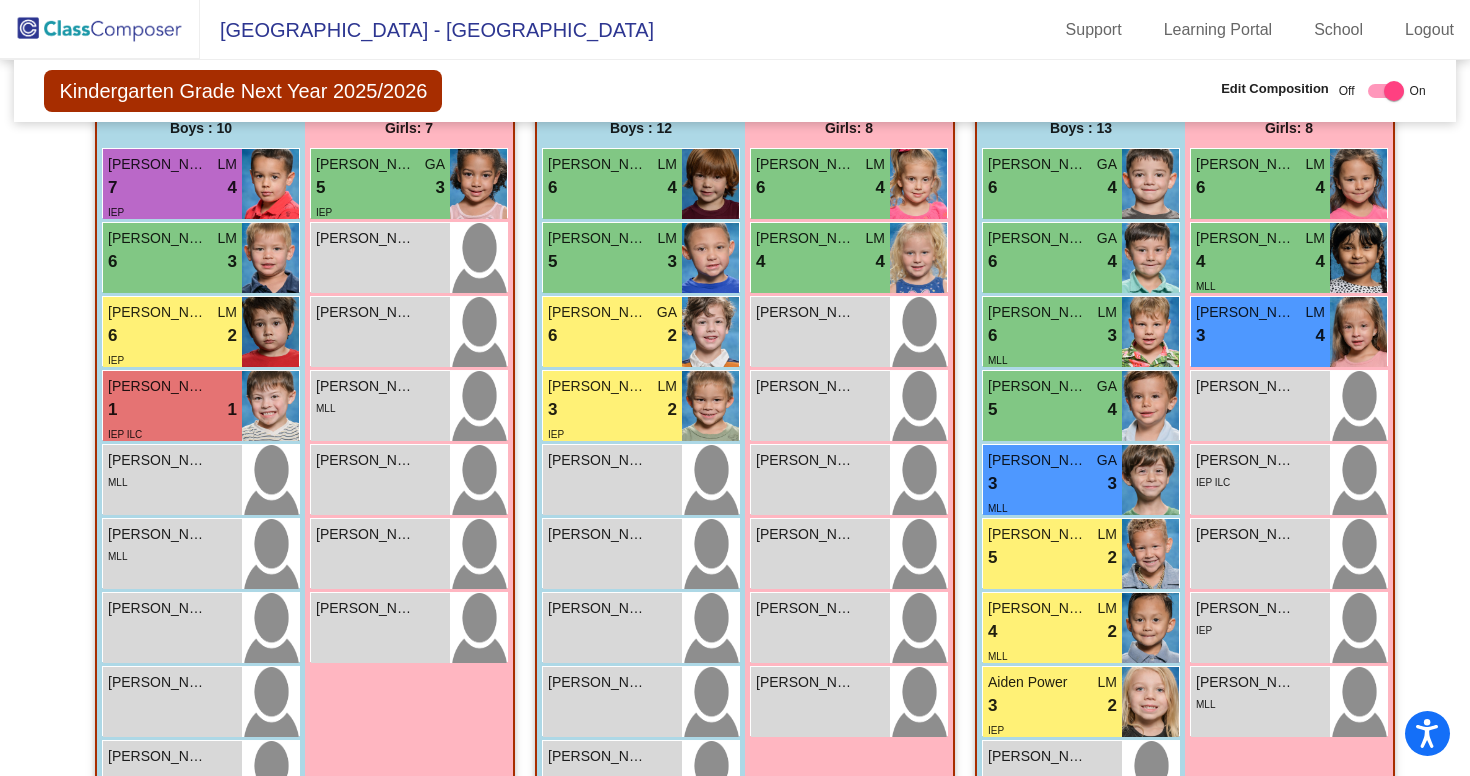 scroll, scrollTop: 479, scrollLeft: 0, axis: vertical 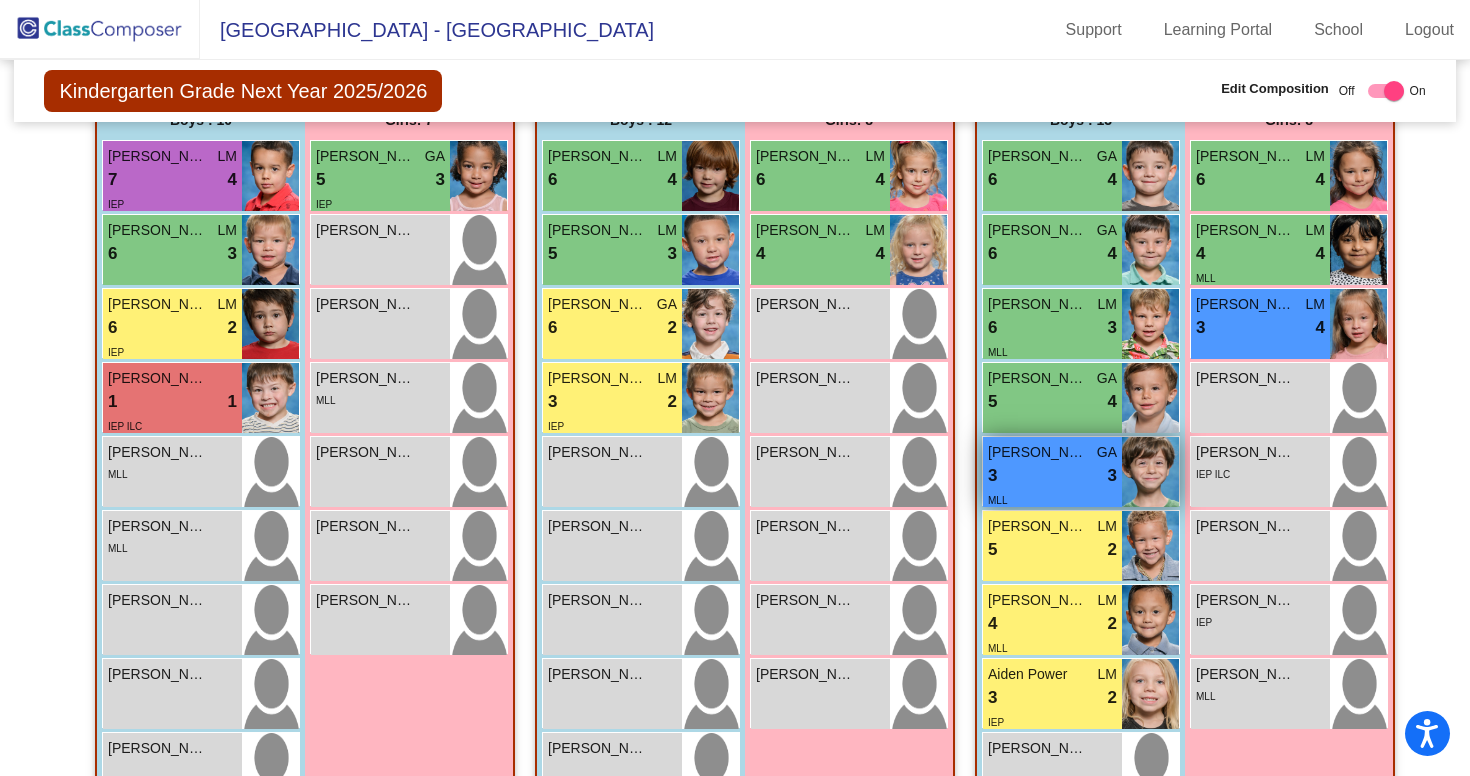 click at bounding box center [1150, 472] 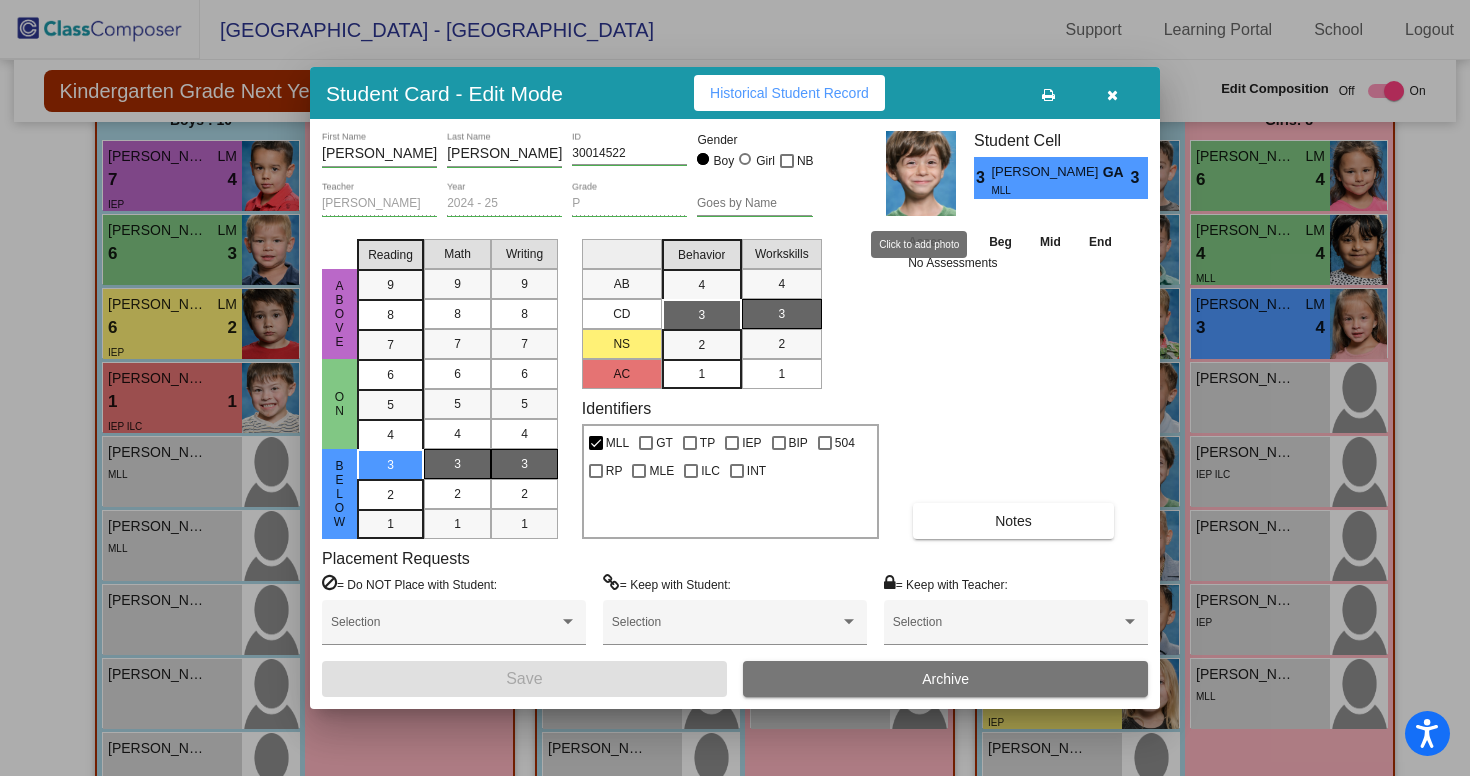 click at bounding box center (921, 173) 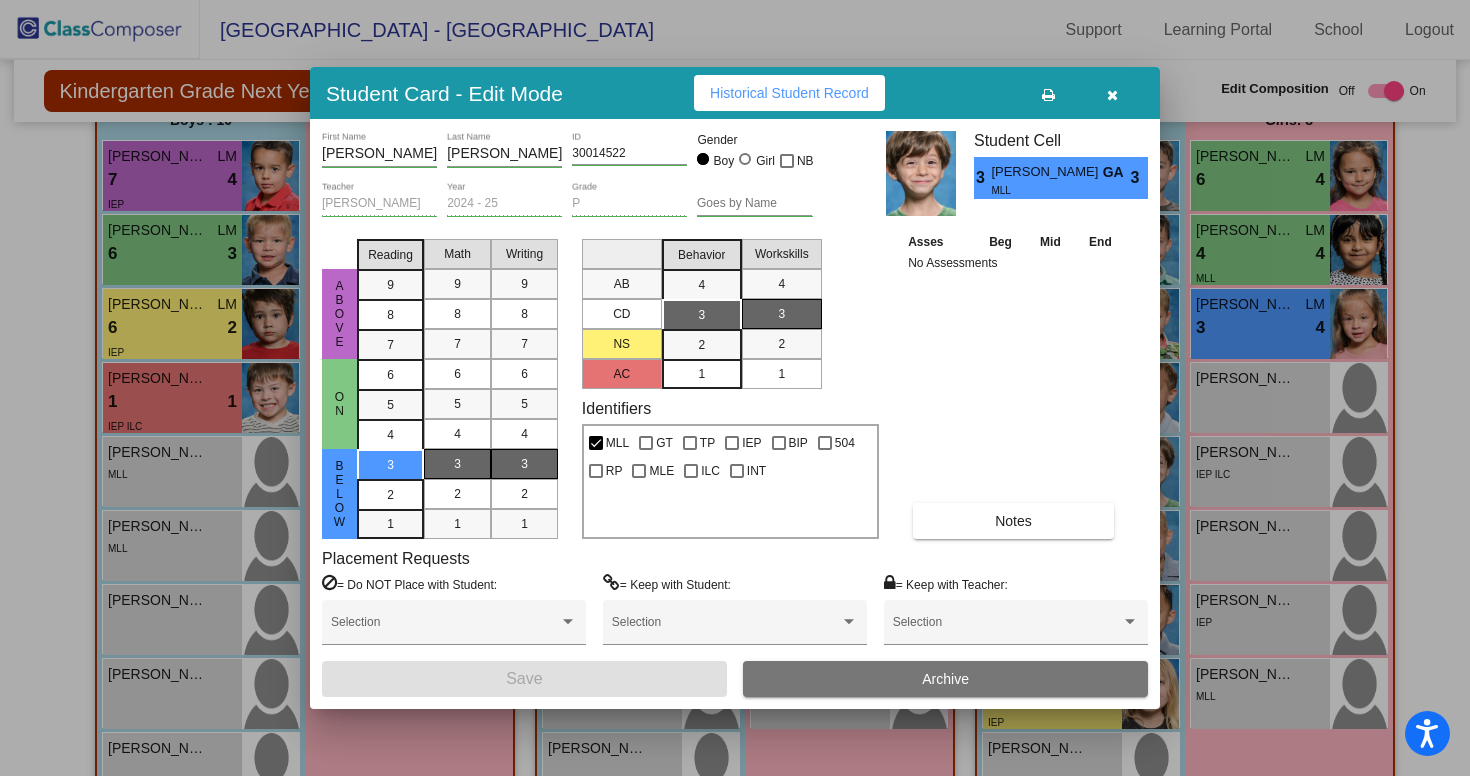 click at bounding box center [1112, 93] 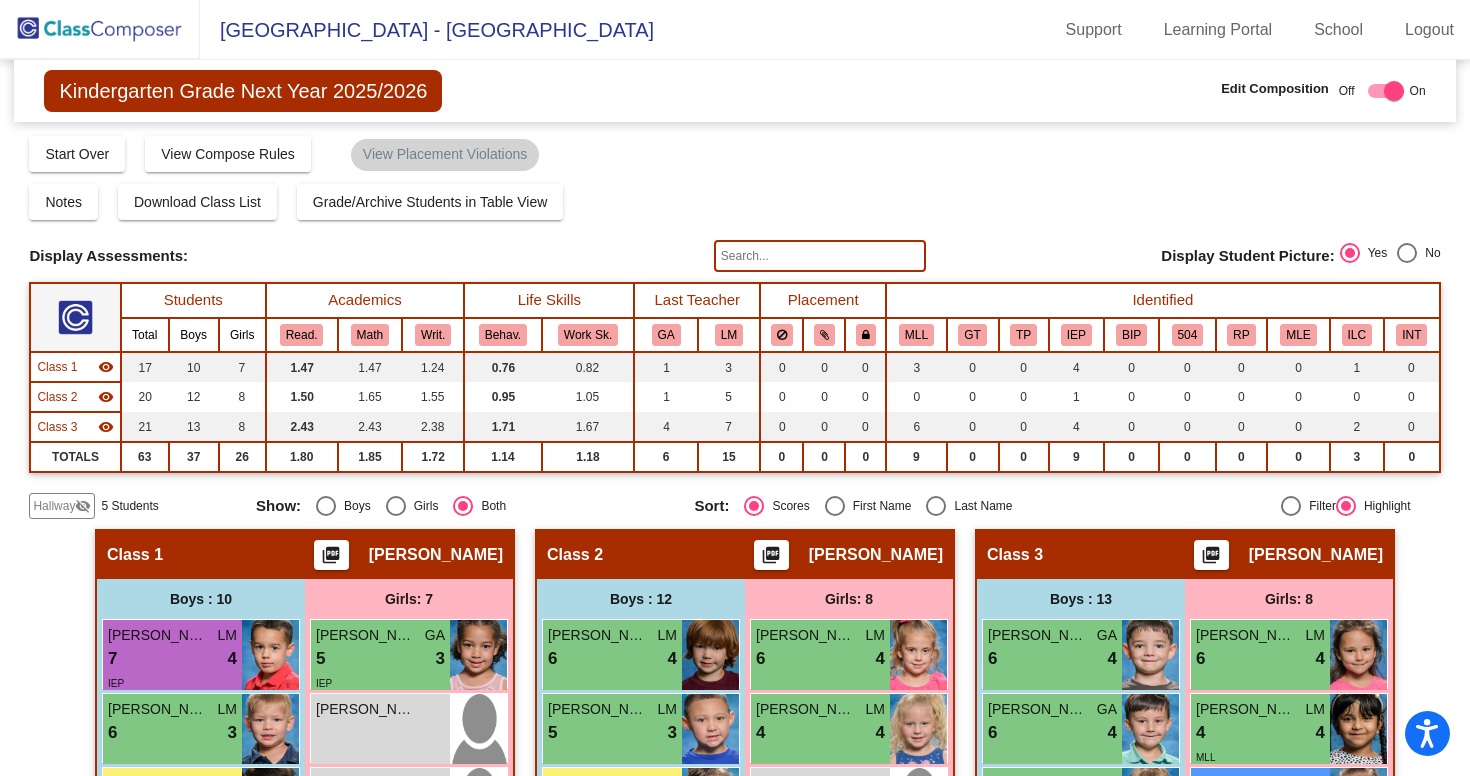 scroll, scrollTop: 0, scrollLeft: 0, axis: both 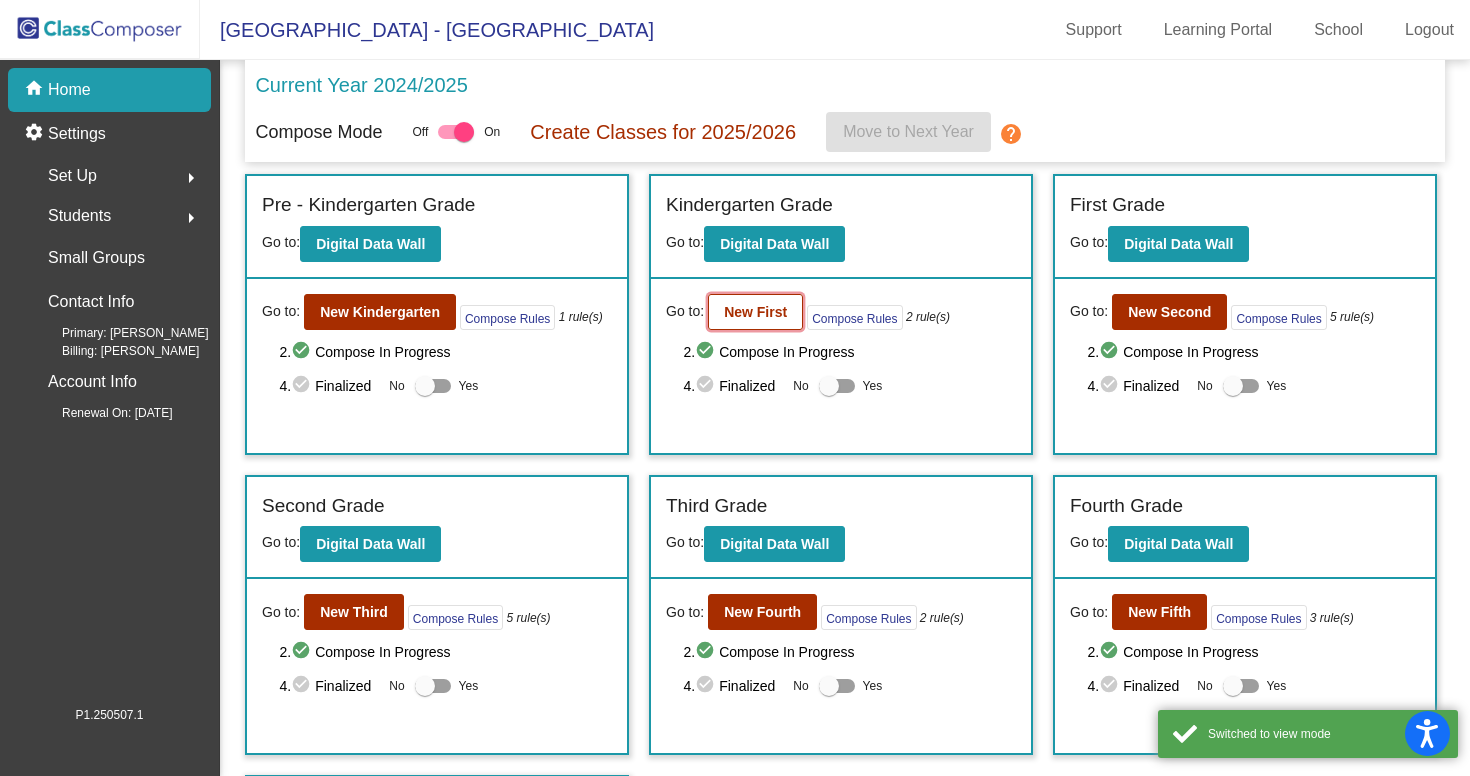 click on "New First" 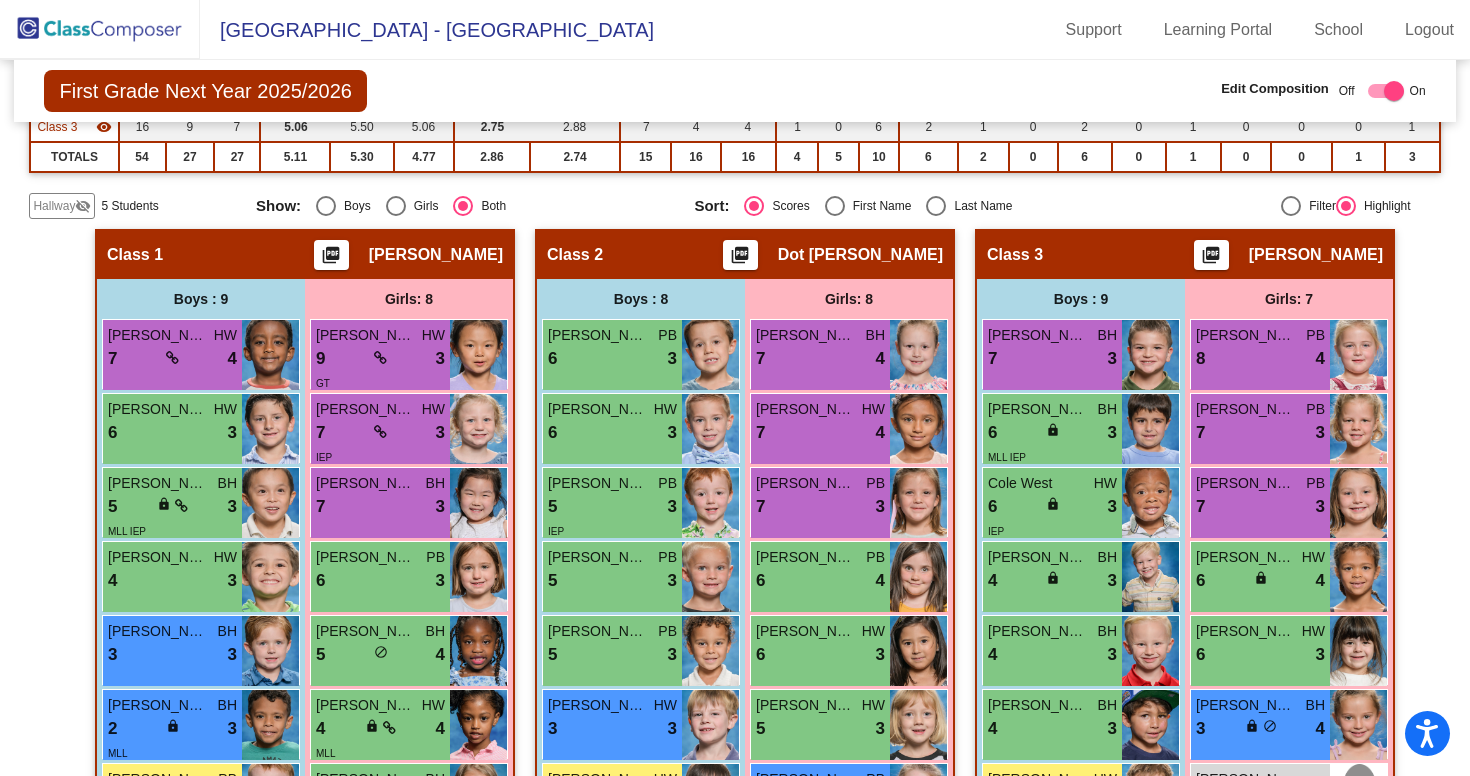 scroll, scrollTop: 276, scrollLeft: 0, axis: vertical 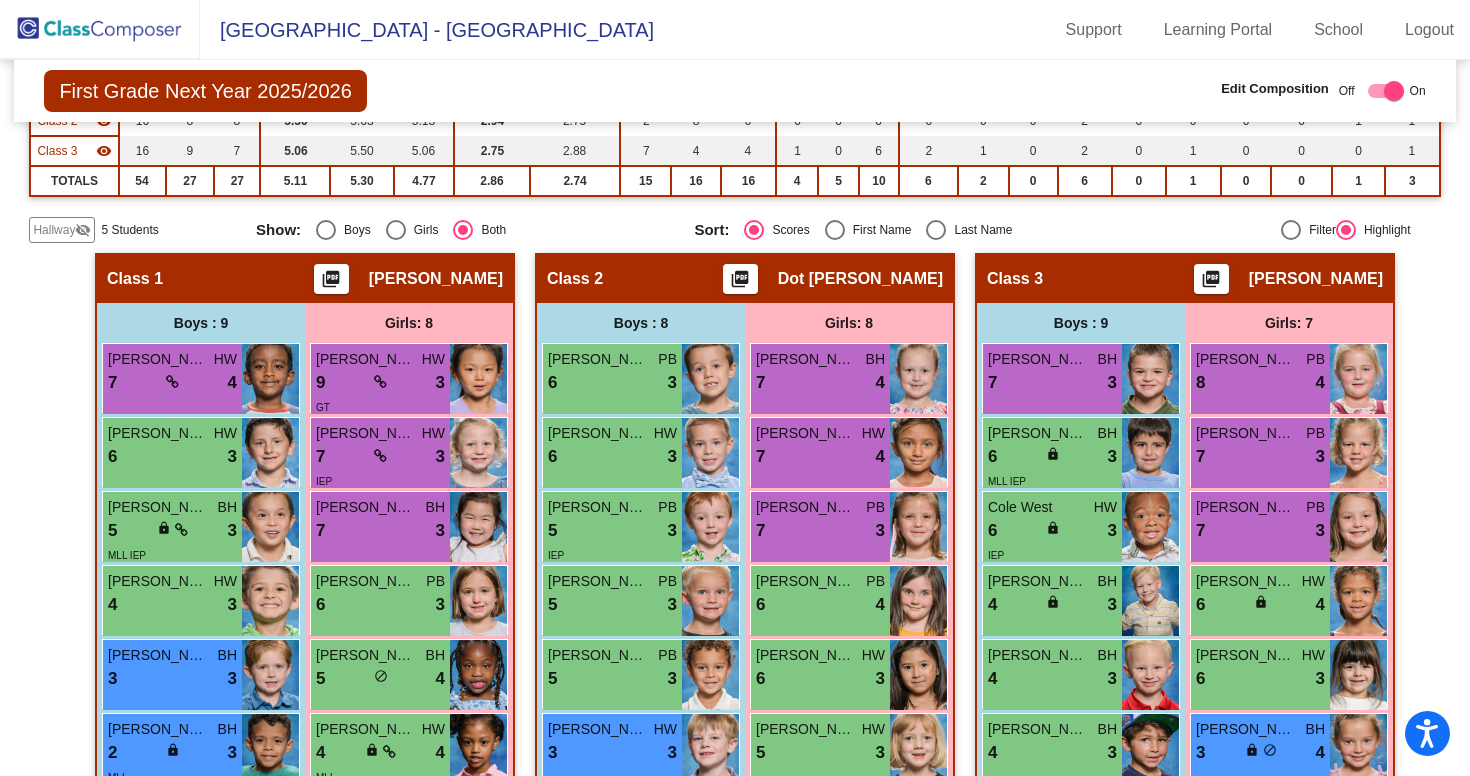 click on "Hallway" 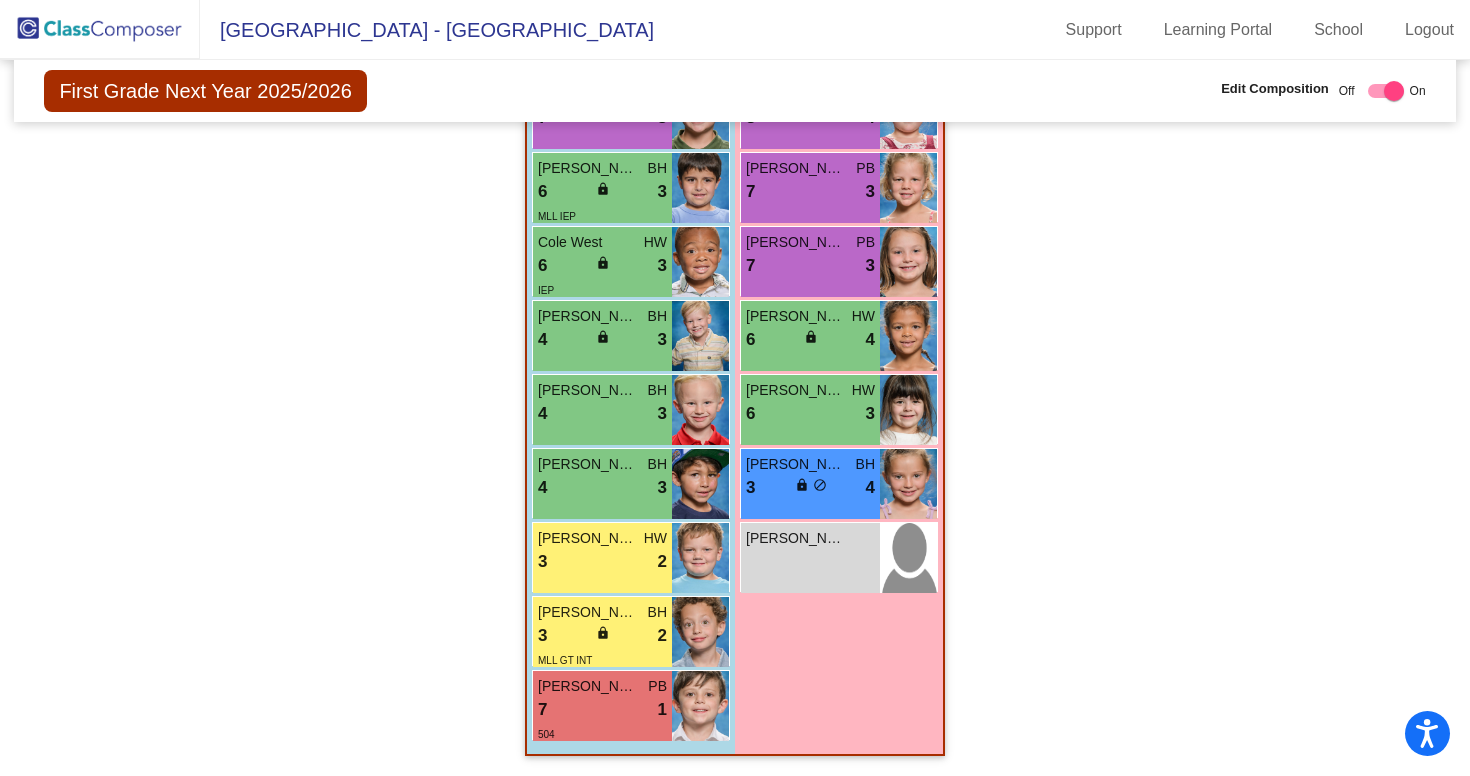scroll, scrollTop: 1328, scrollLeft: 0, axis: vertical 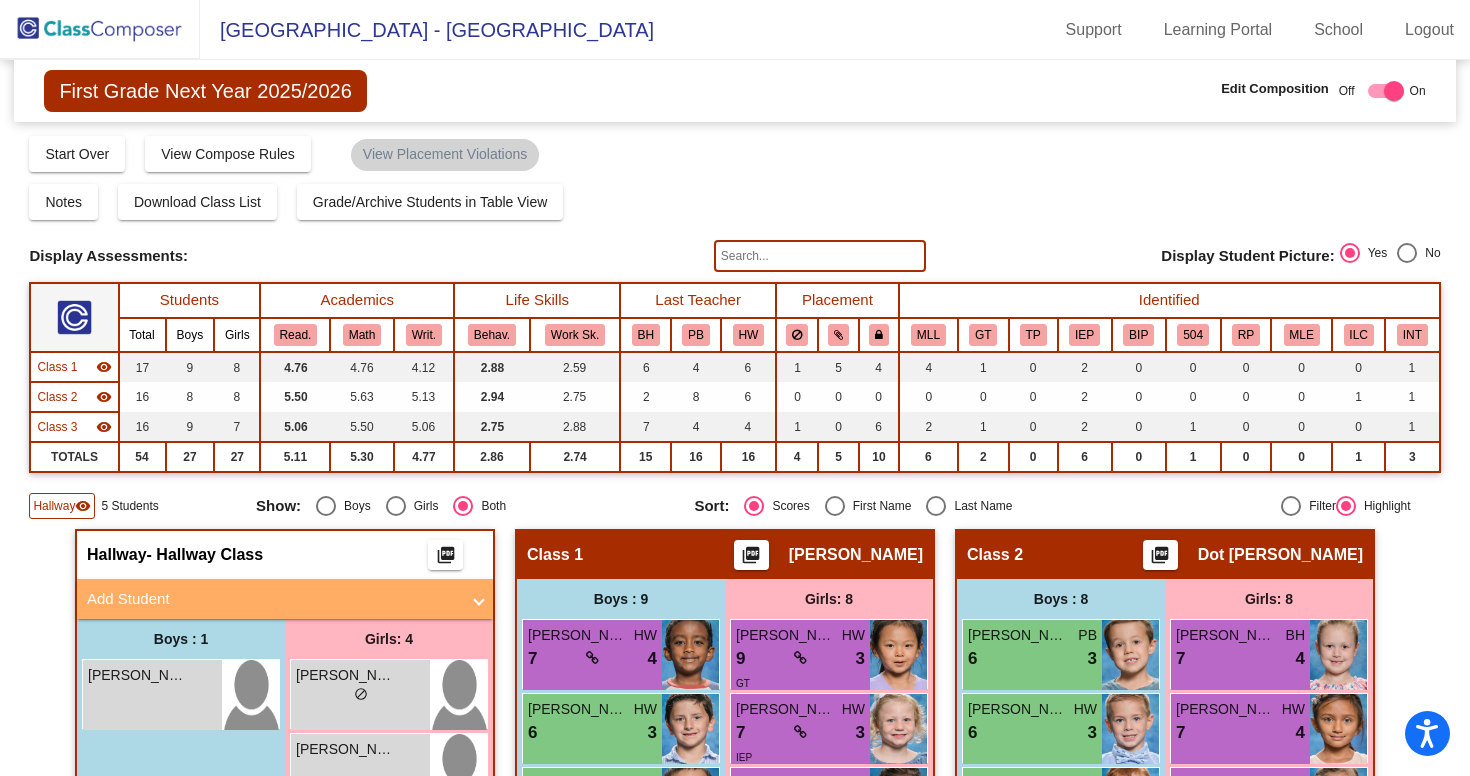 click on "Hallway" 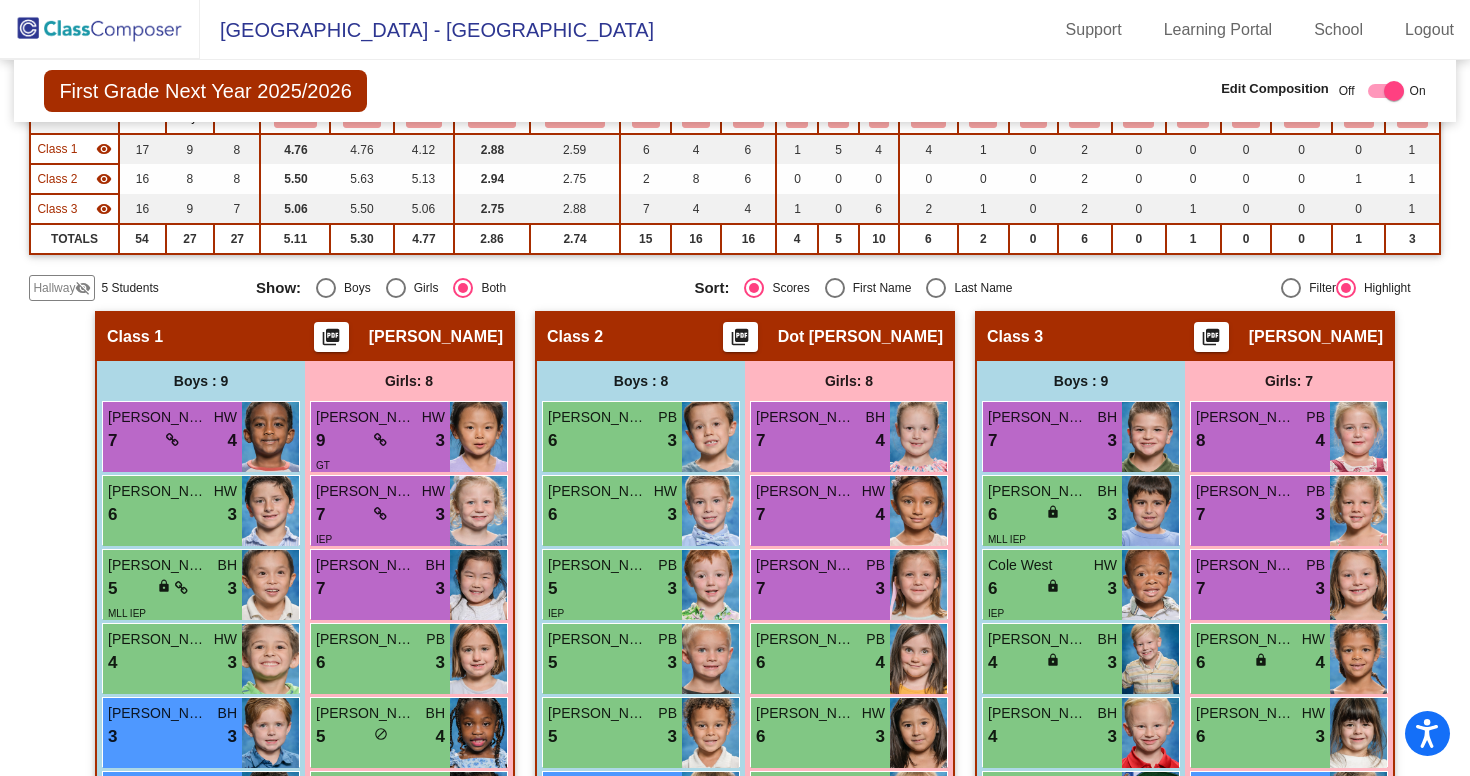scroll, scrollTop: 223, scrollLeft: 0, axis: vertical 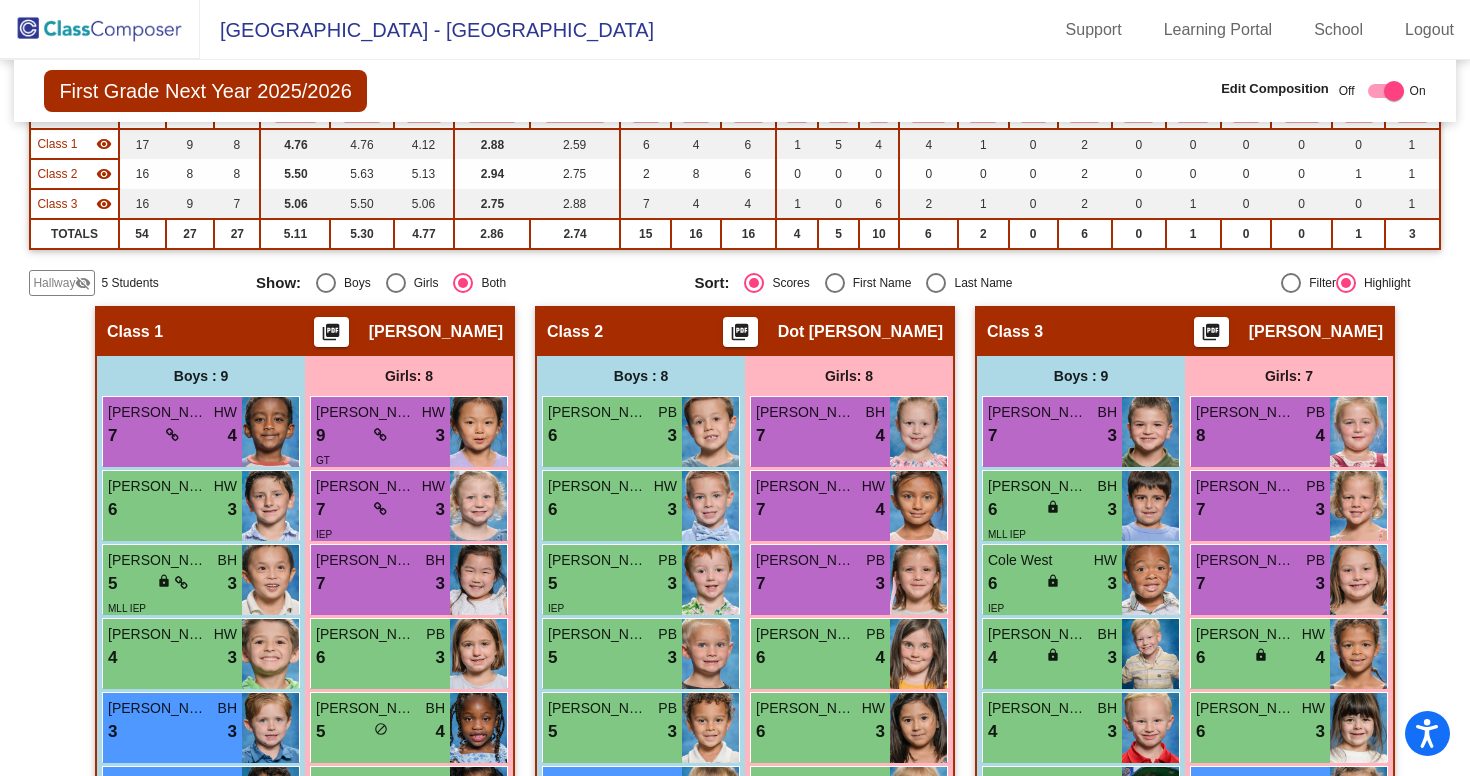 click on "Hallway" 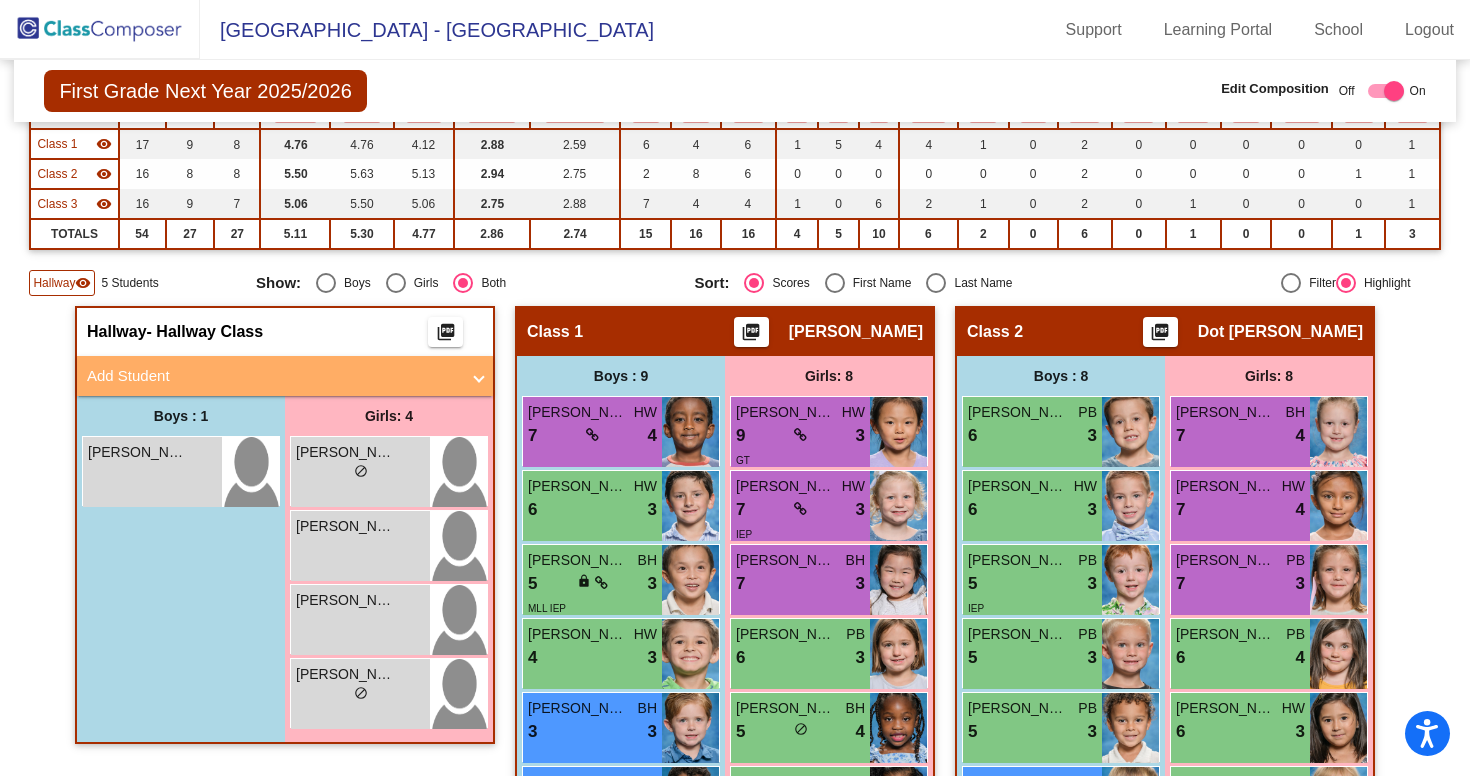 click on "Hallway" 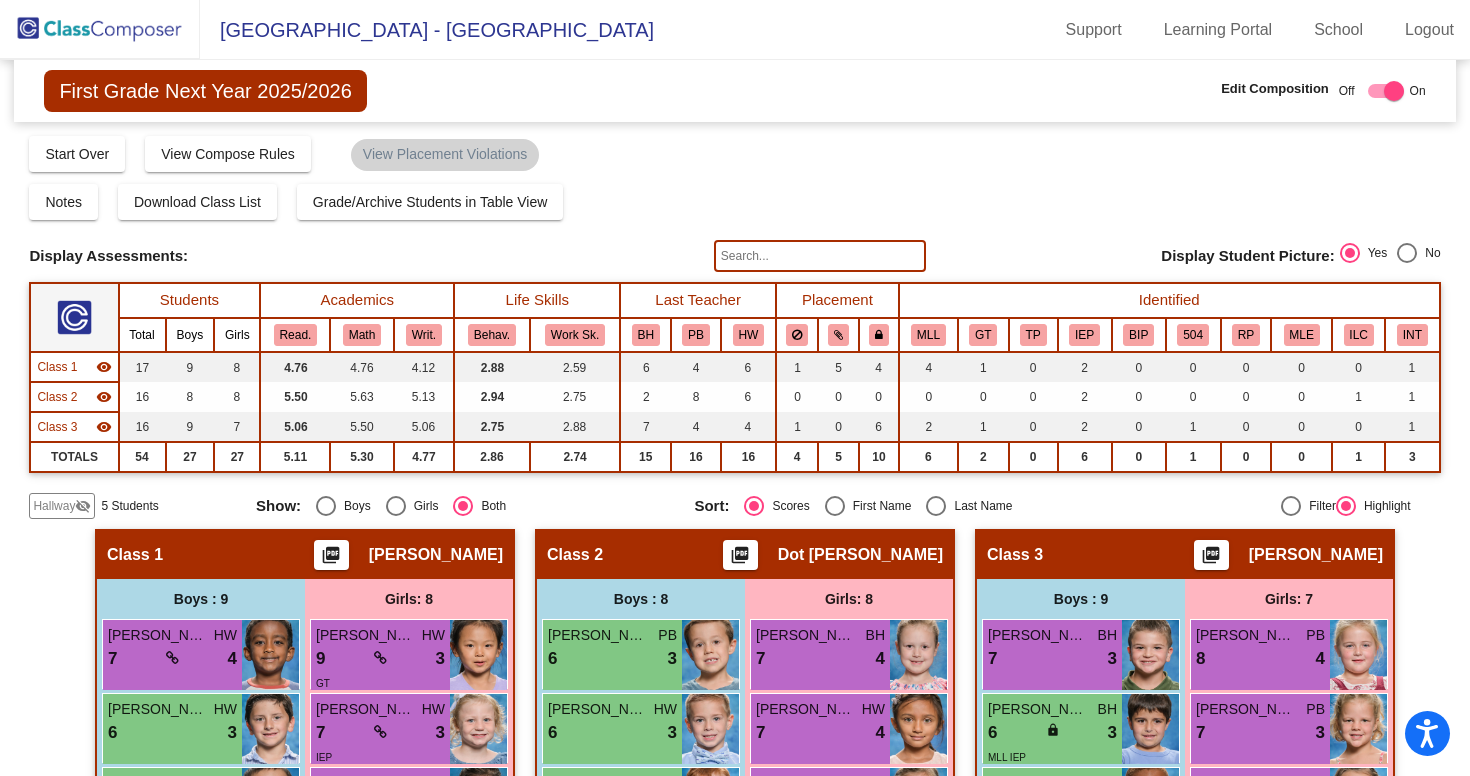 scroll, scrollTop: 0, scrollLeft: 0, axis: both 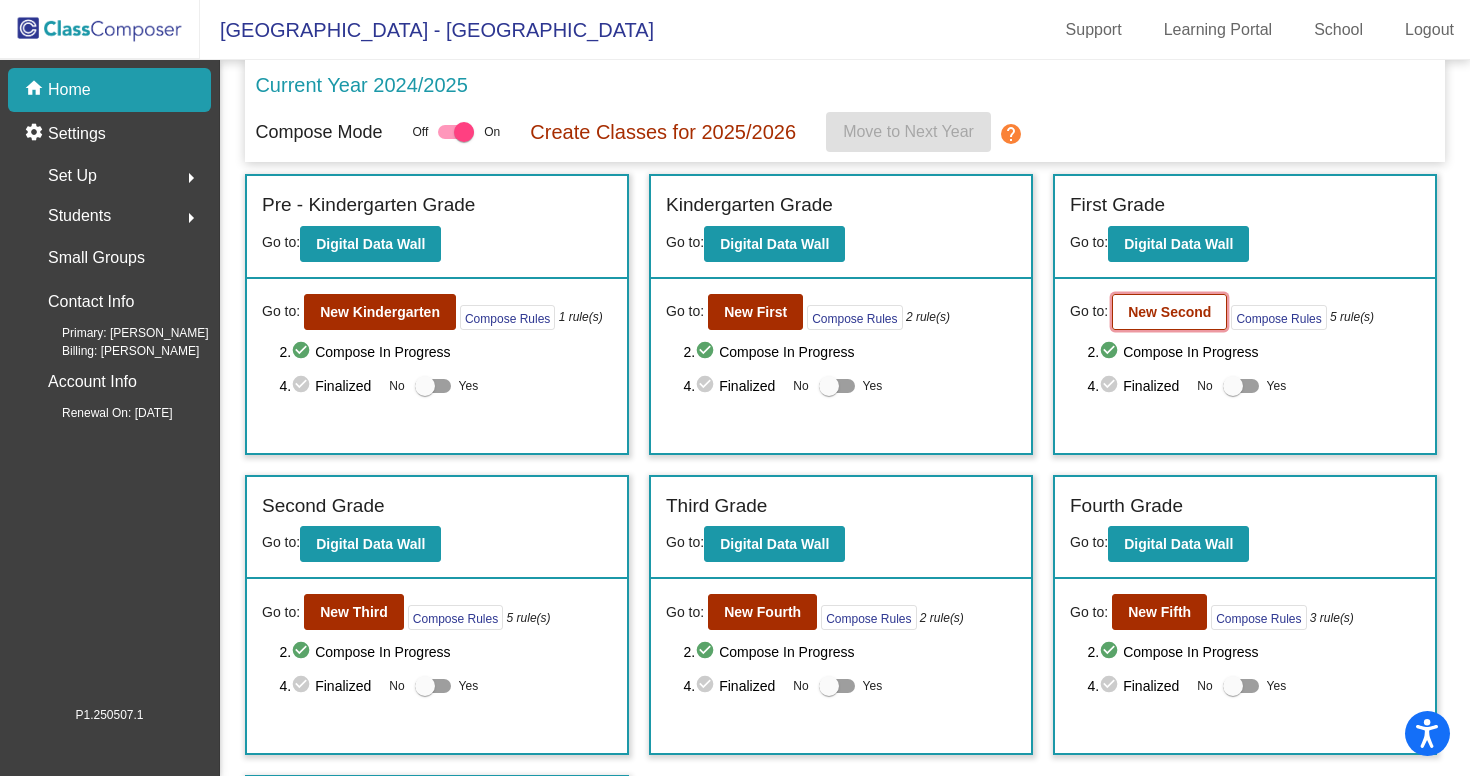 click on "New Second" 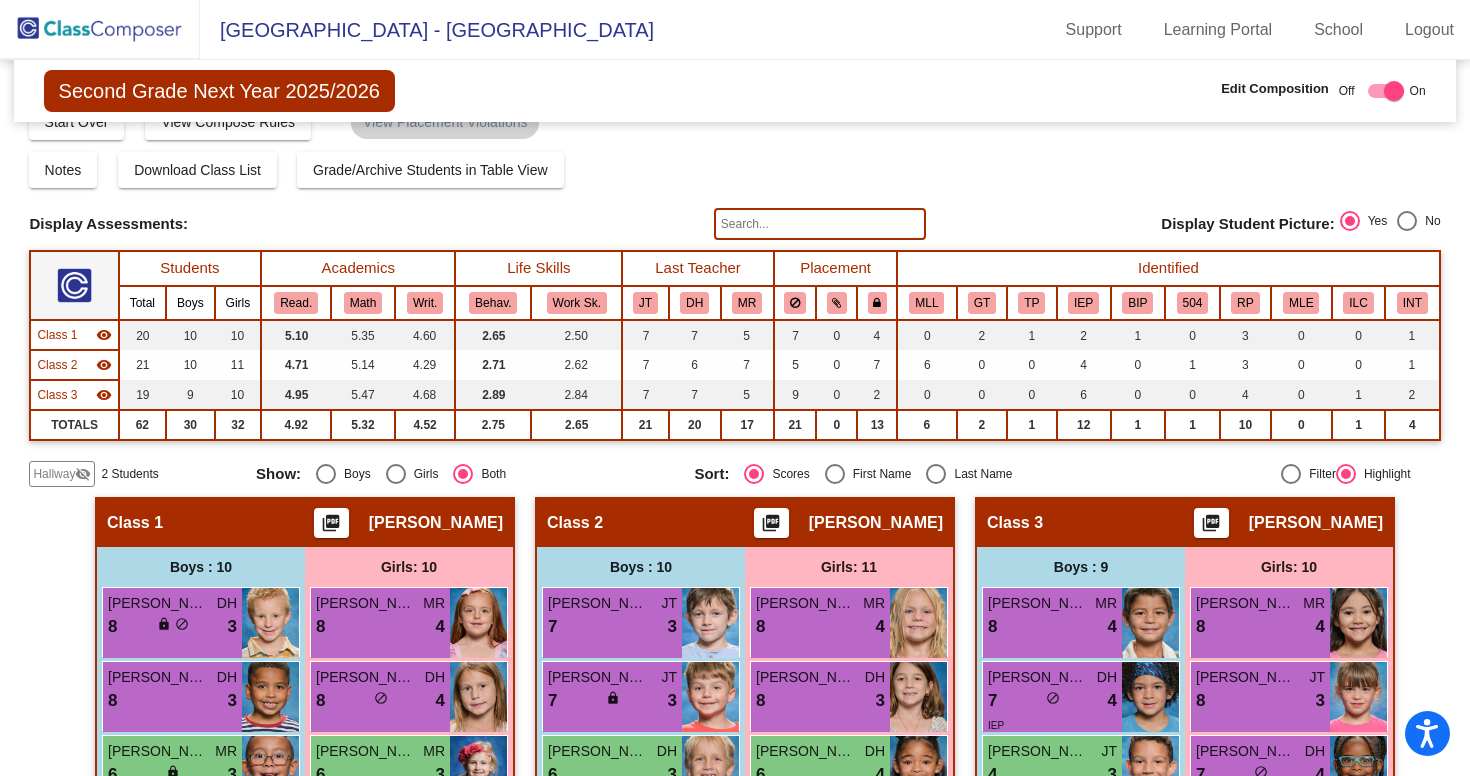scroll, scrollTop: 0, scrollLeft: 0, axis: both 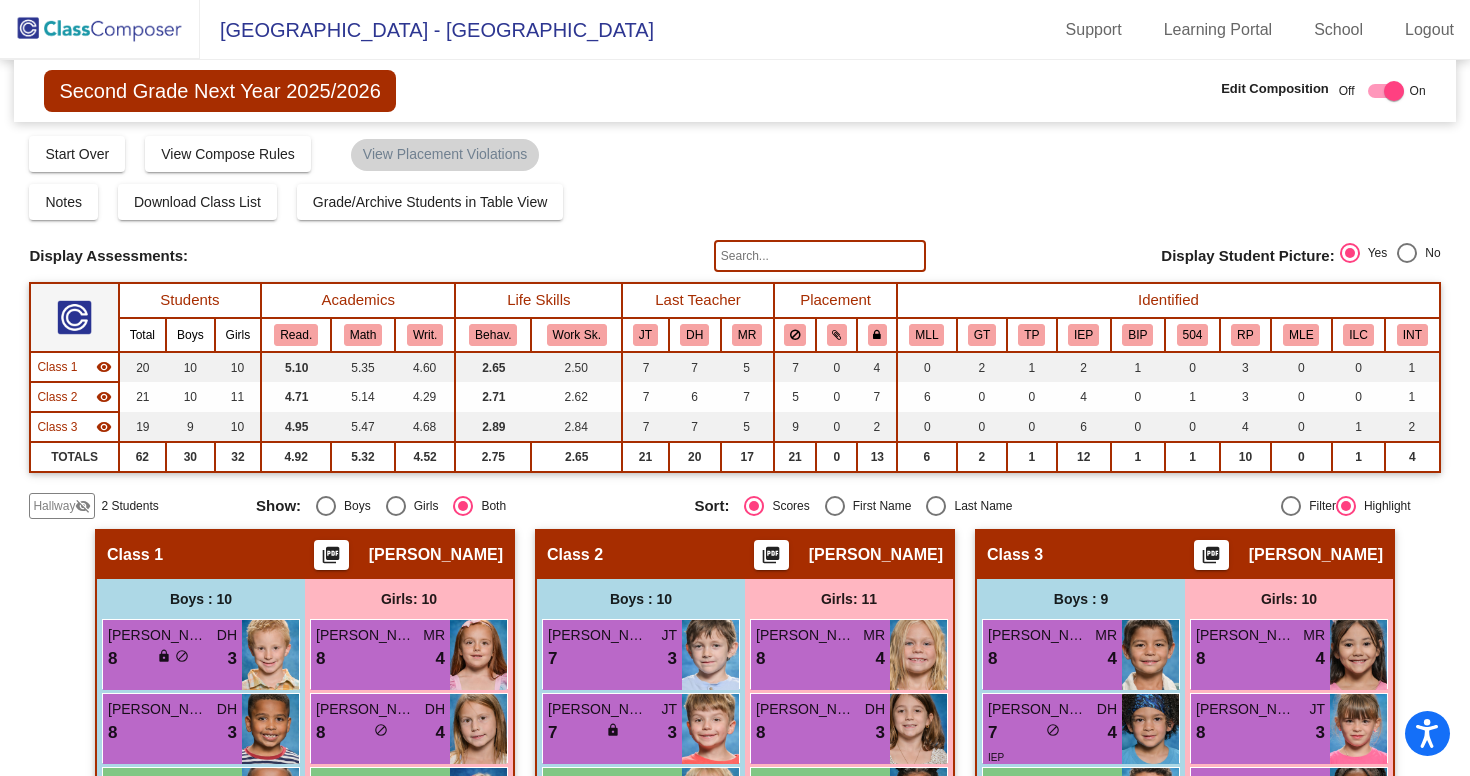 click 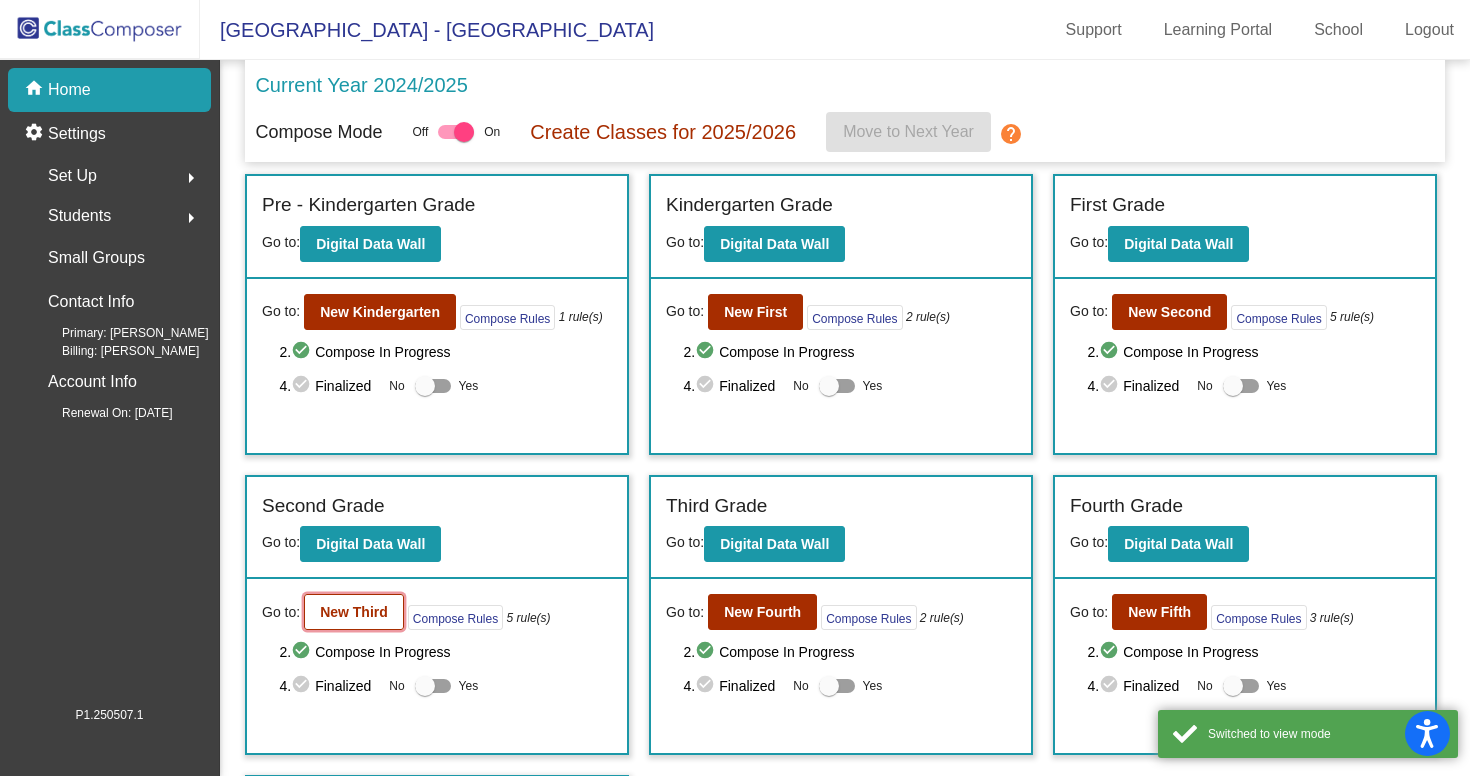 click on "New Third" 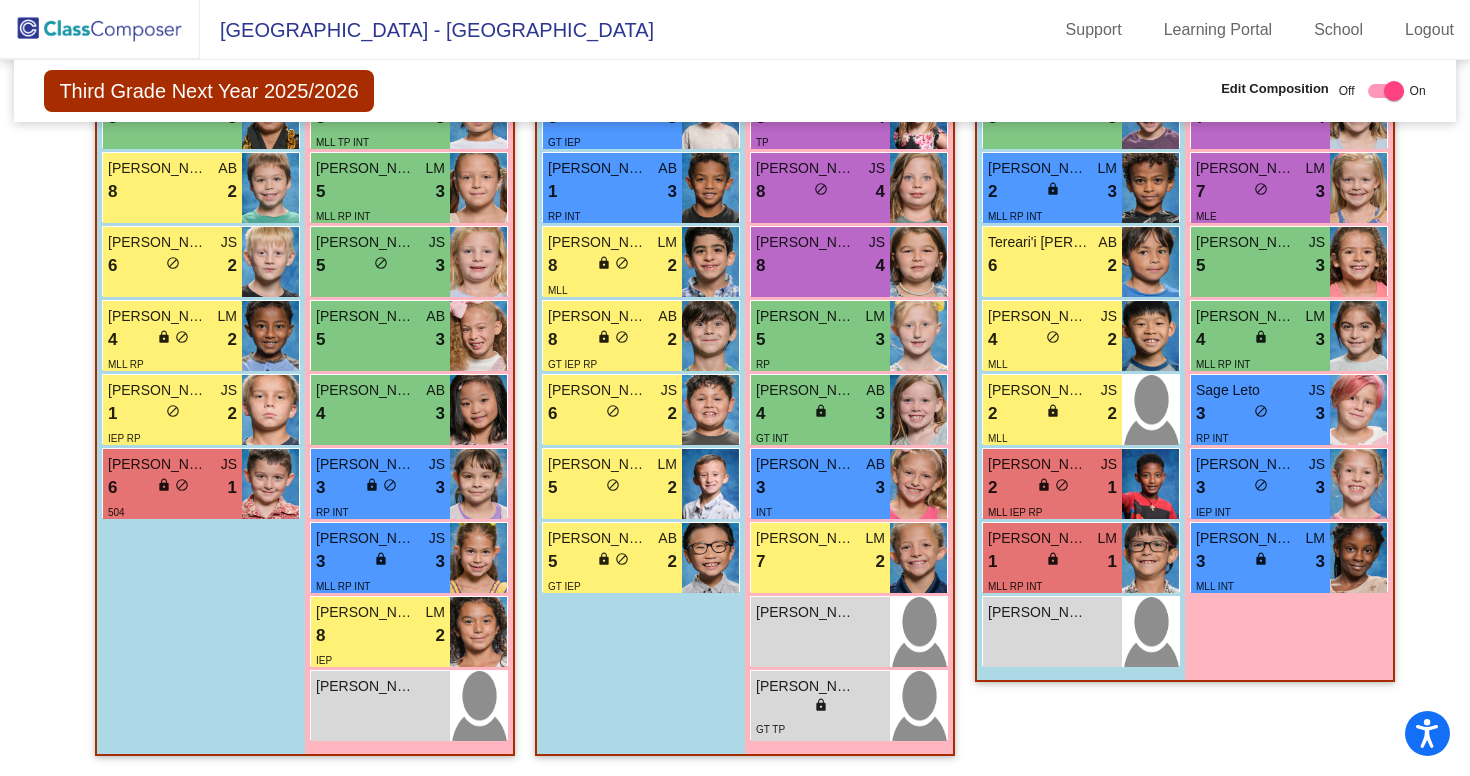 scroll, scrollTop: 688, scrollLeft: 0, axis: vertical 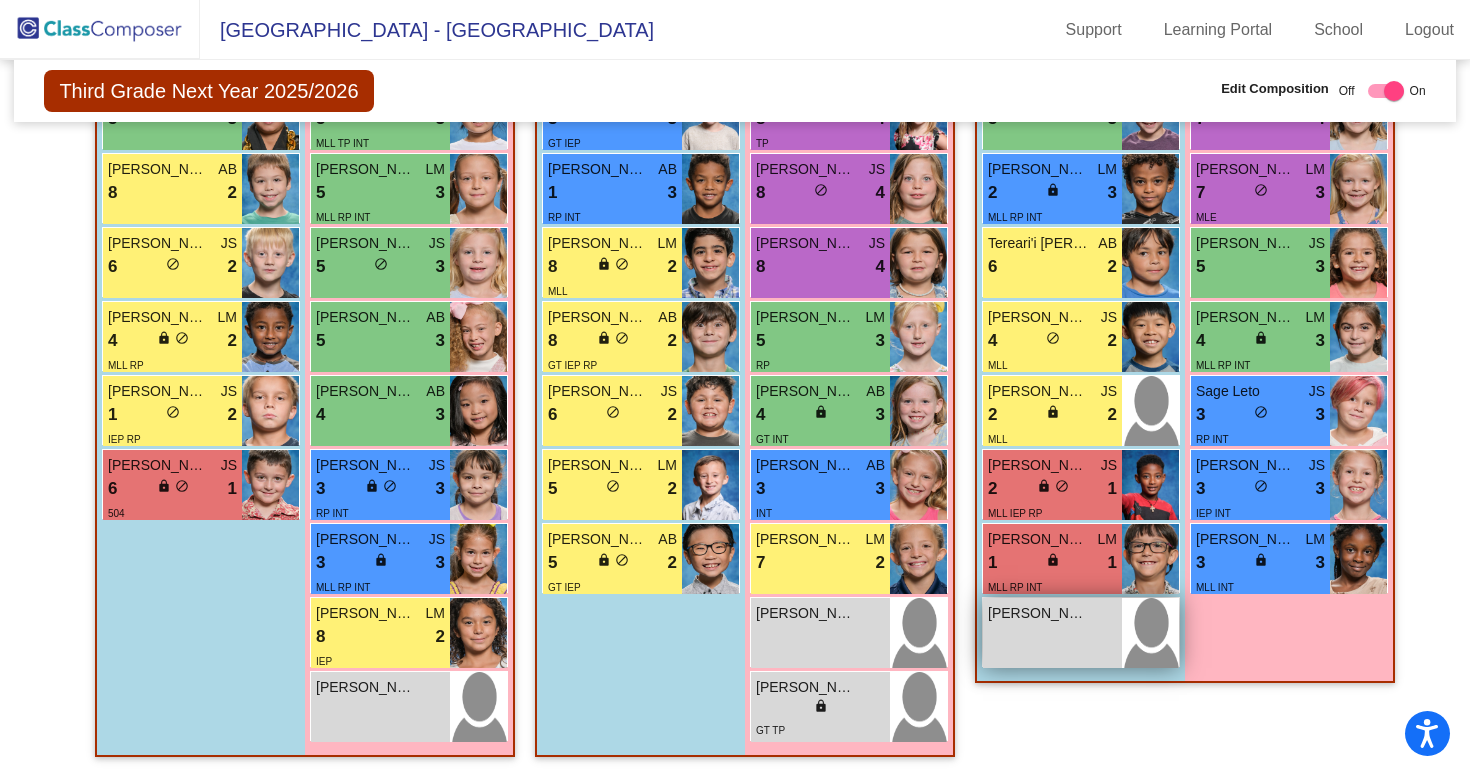 click on "[PERSON_NAME] lock do_not_disturb_alt" at bounding box center [1052, 633] 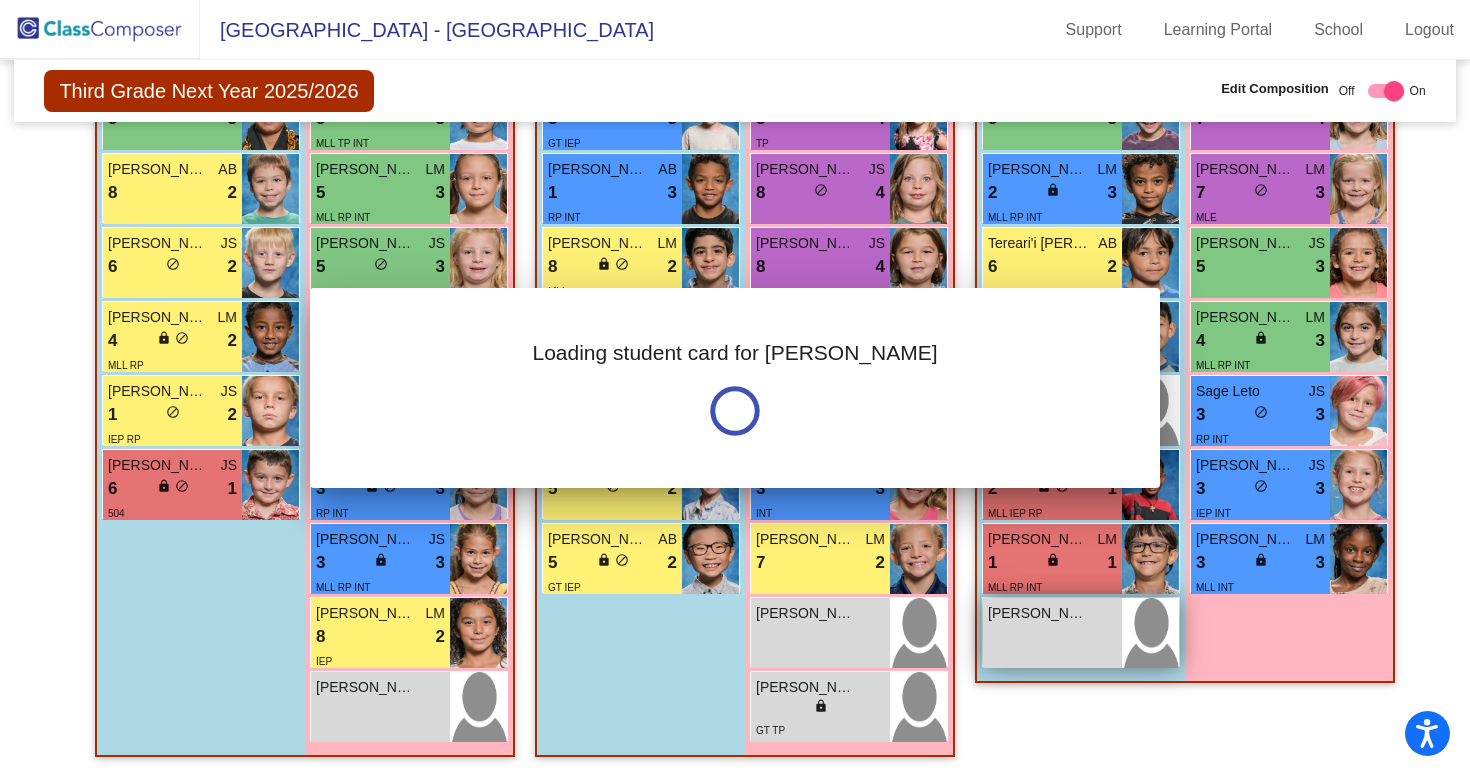 click at bounding box center (735, 388) 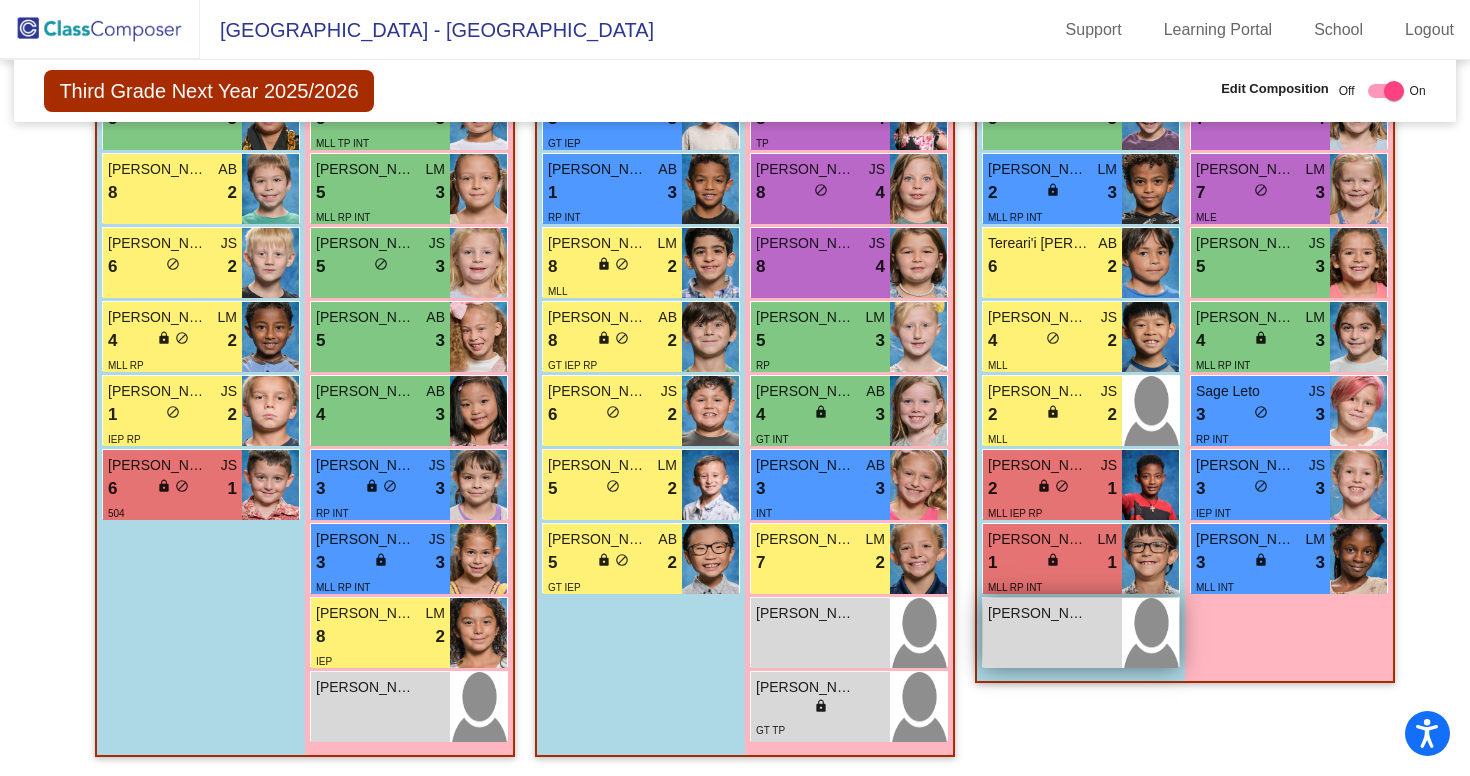 click on "[PERSON_NAME] lock do_not_disturb_alt" at bounding box center (1052, 633) 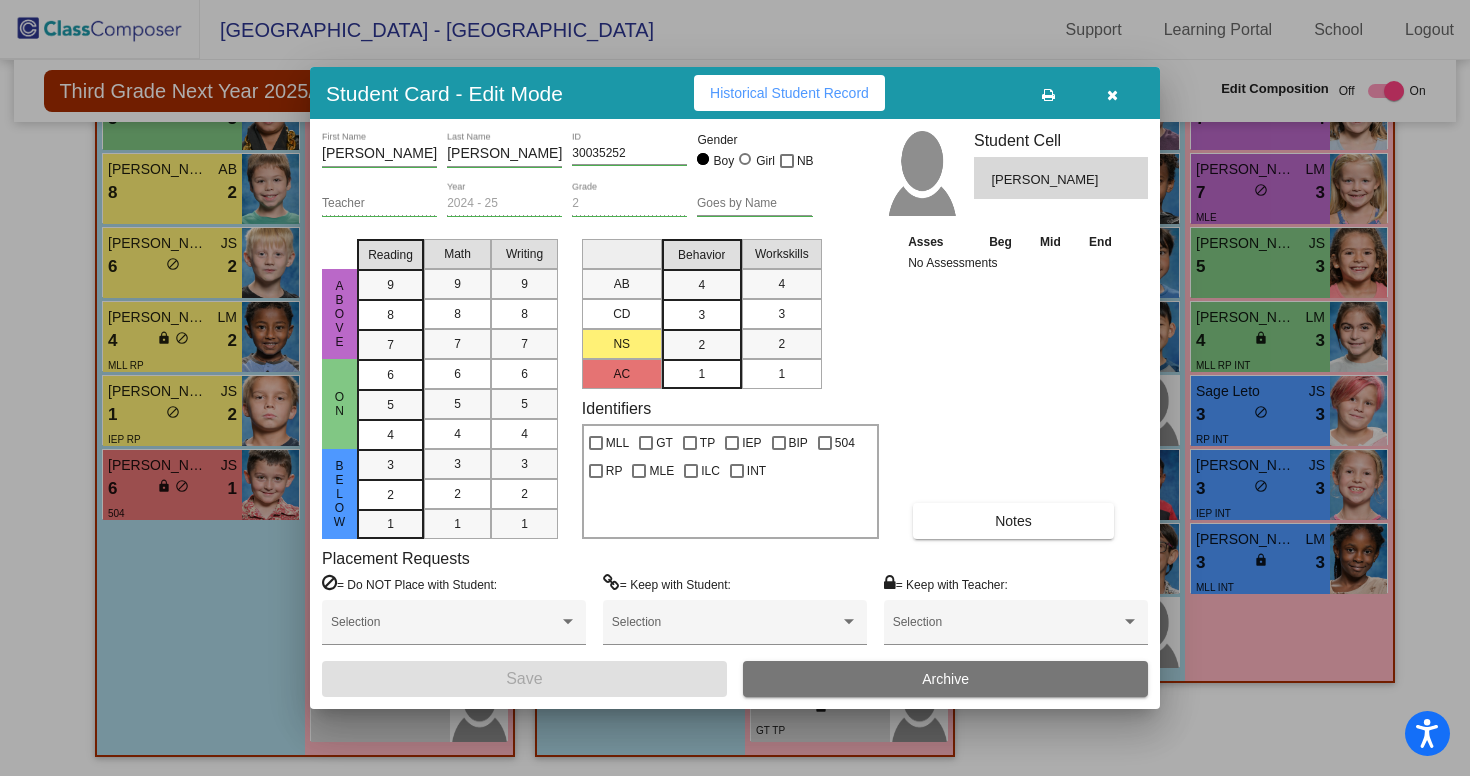 click at bounding box center [1112, 95] 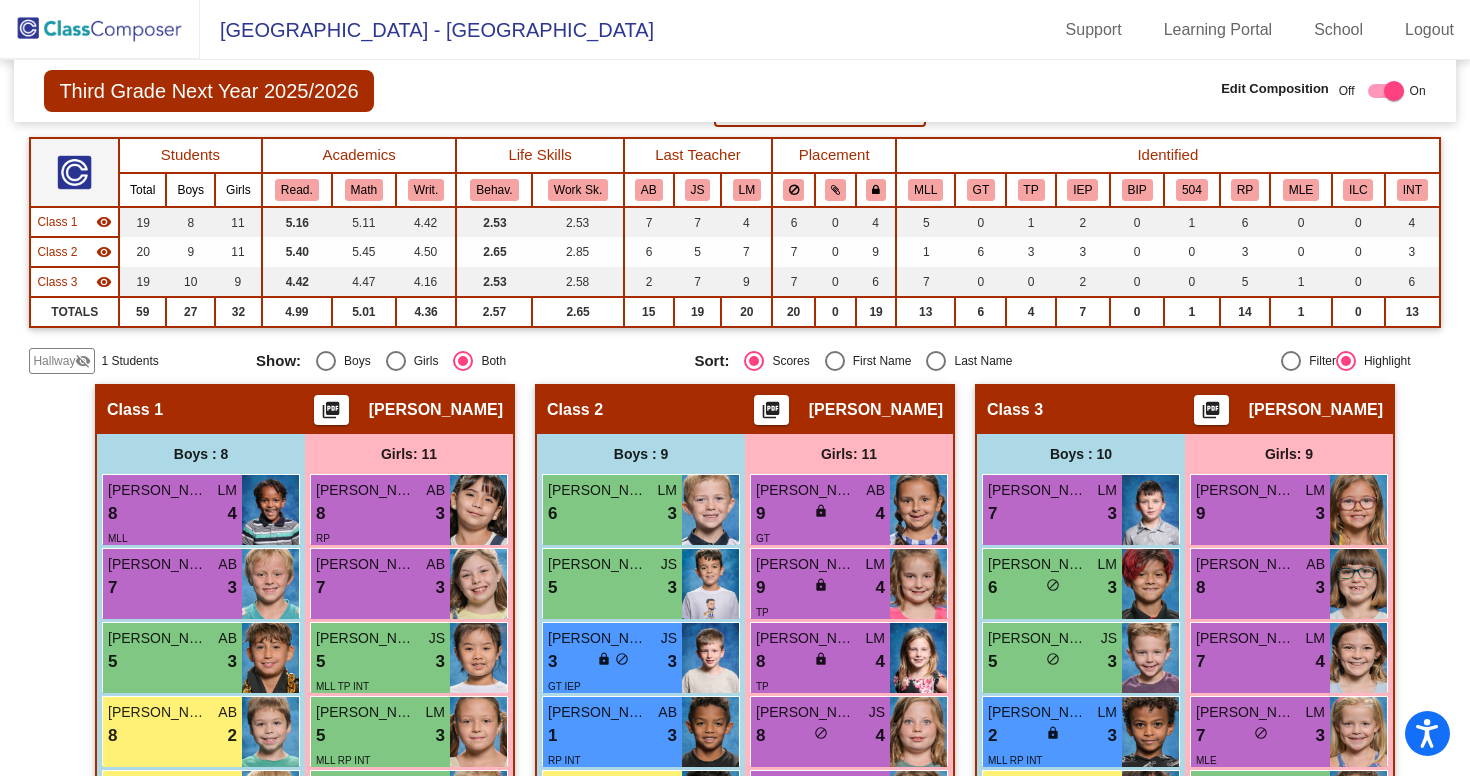 scroll, scrollTop: 124, scrollLeft: 0, axis: vertical 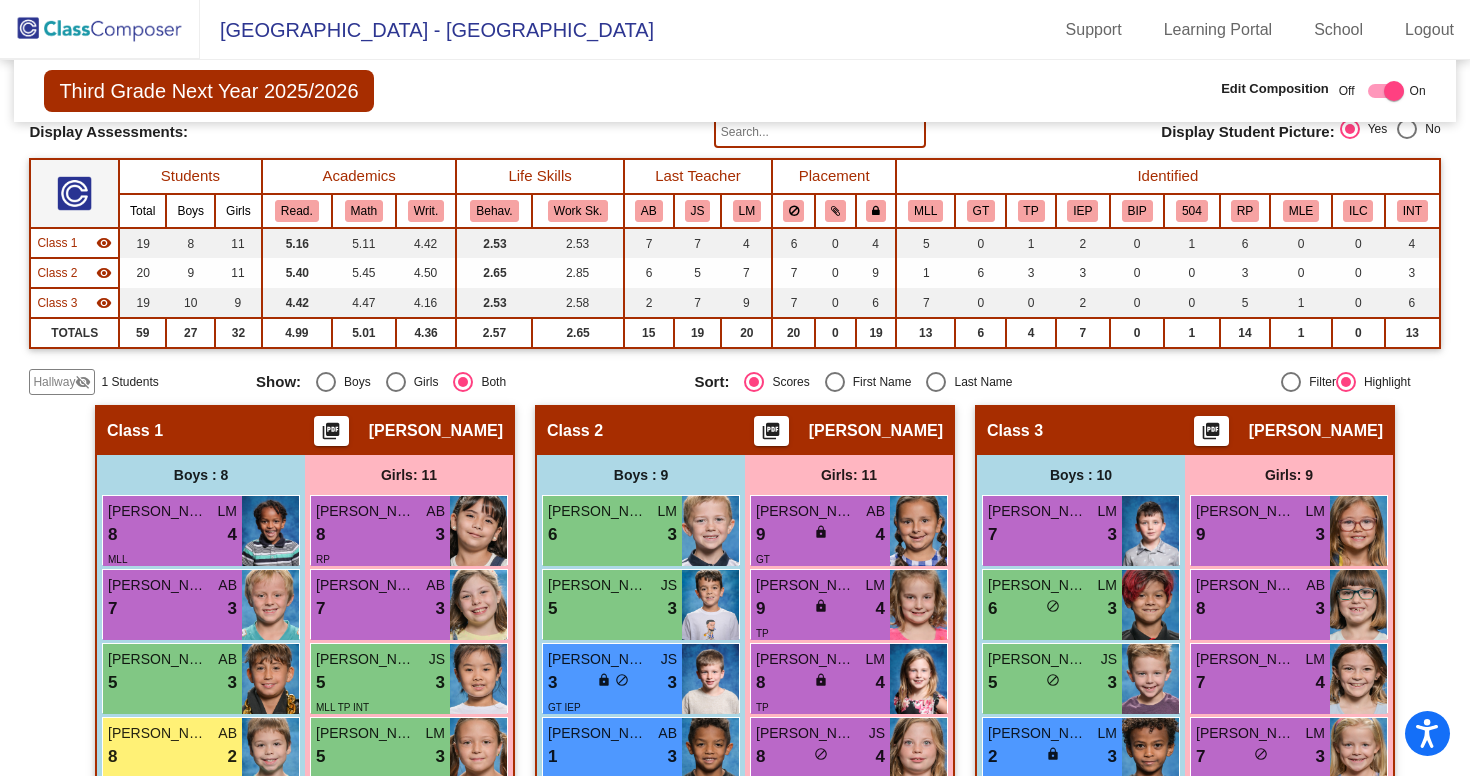 click on "Hallway" 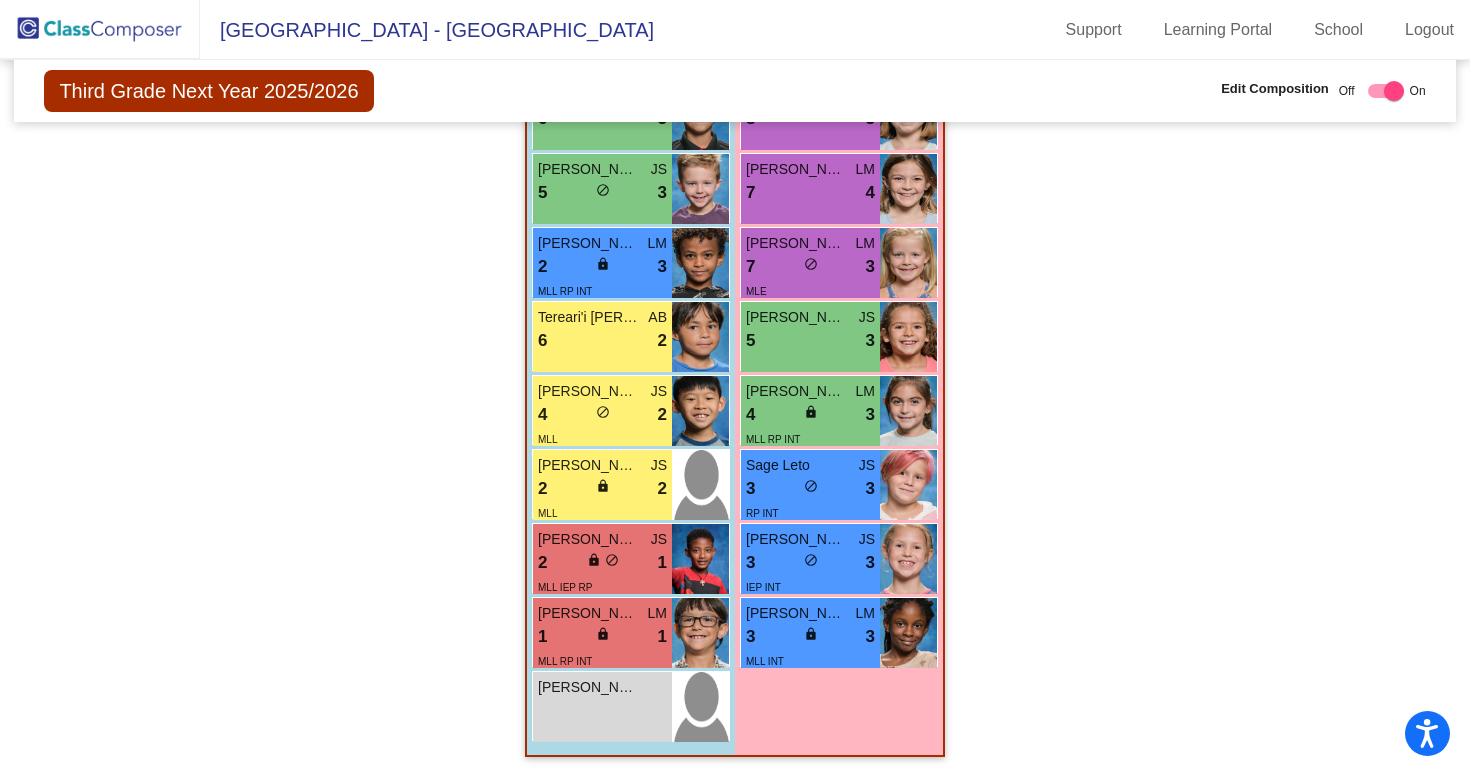 scroll, scrollTop: 1550, scrollLeft: 0, axis: vertical 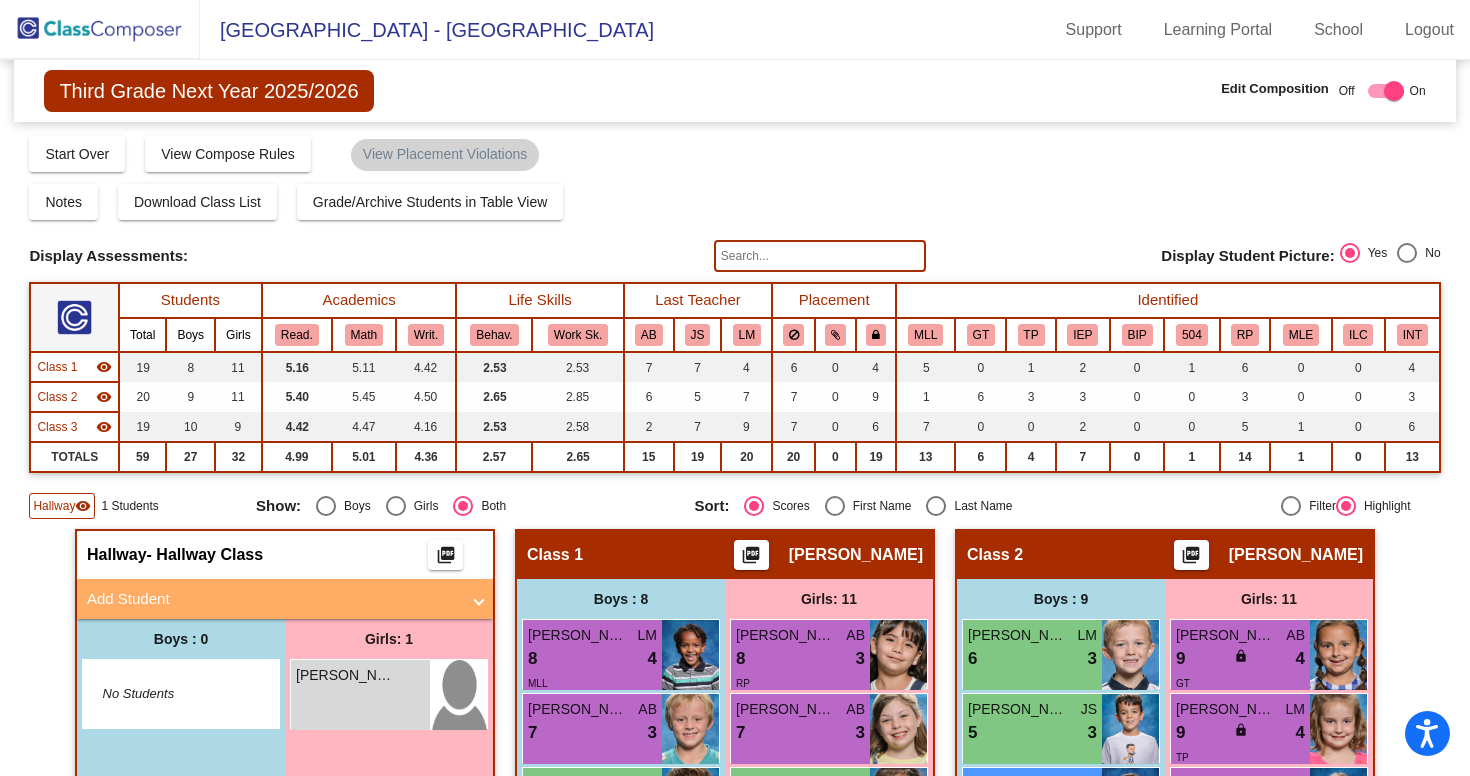 click 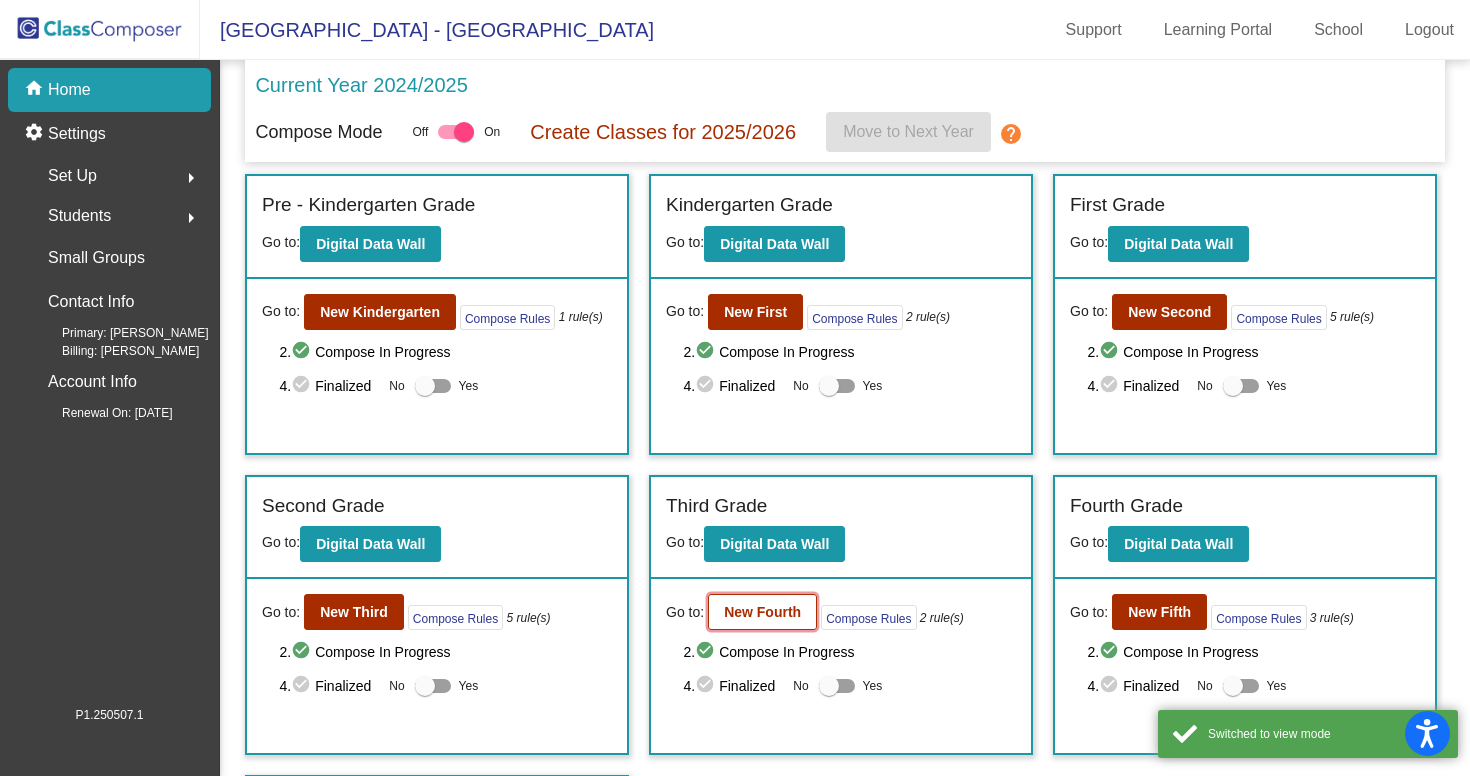 click on "New Fourth" 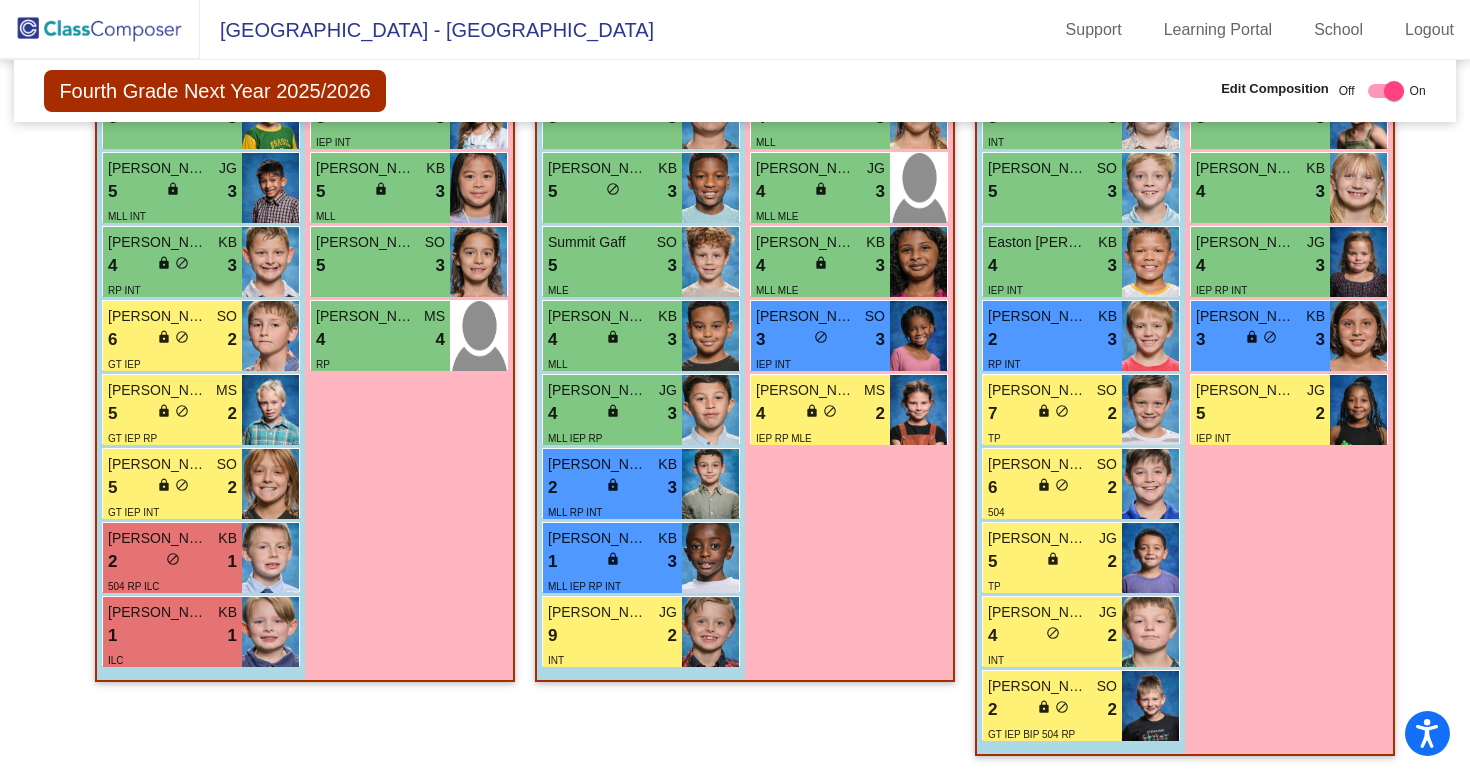 scroll, scrollTop: 910, scrollLeft: 0, axis: vertical 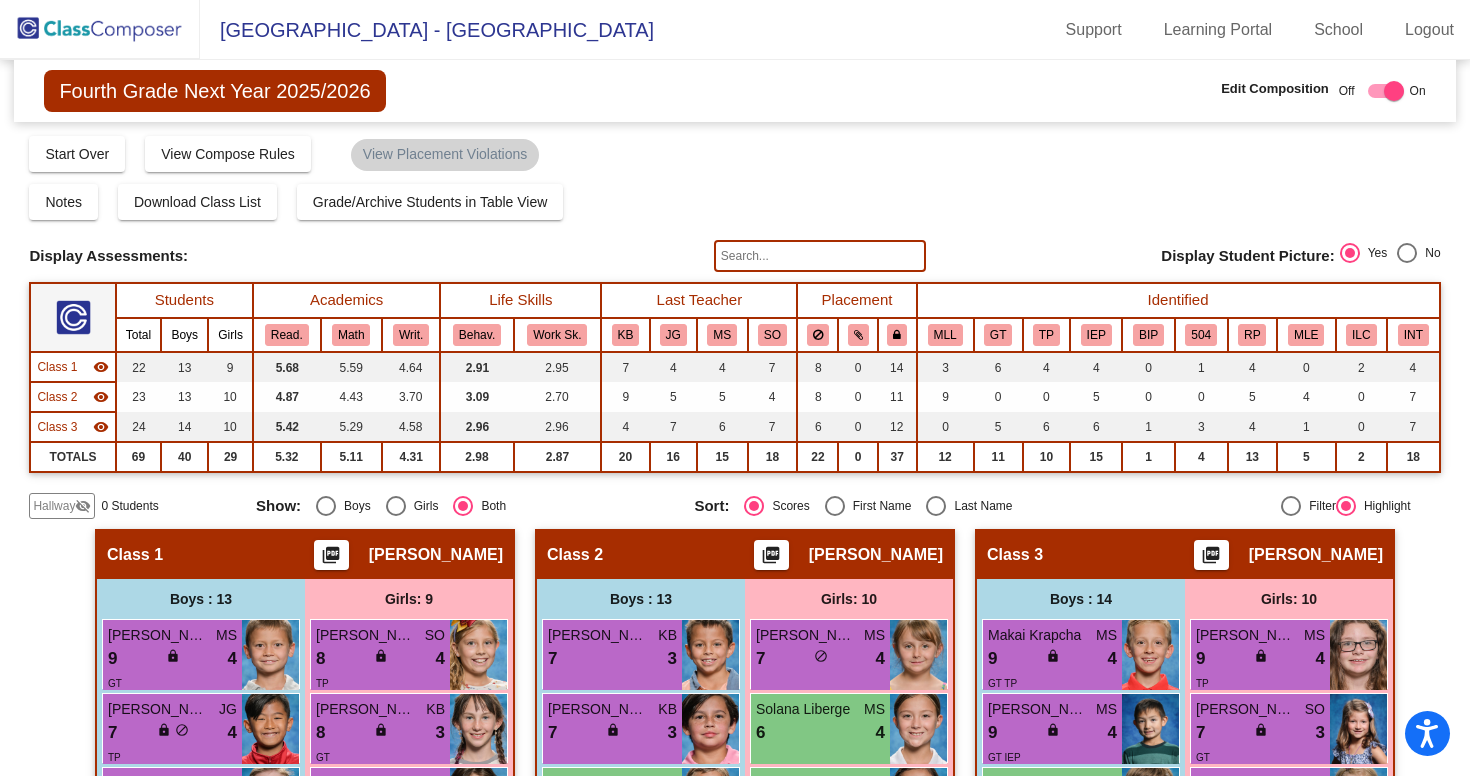 click on "Hallway" 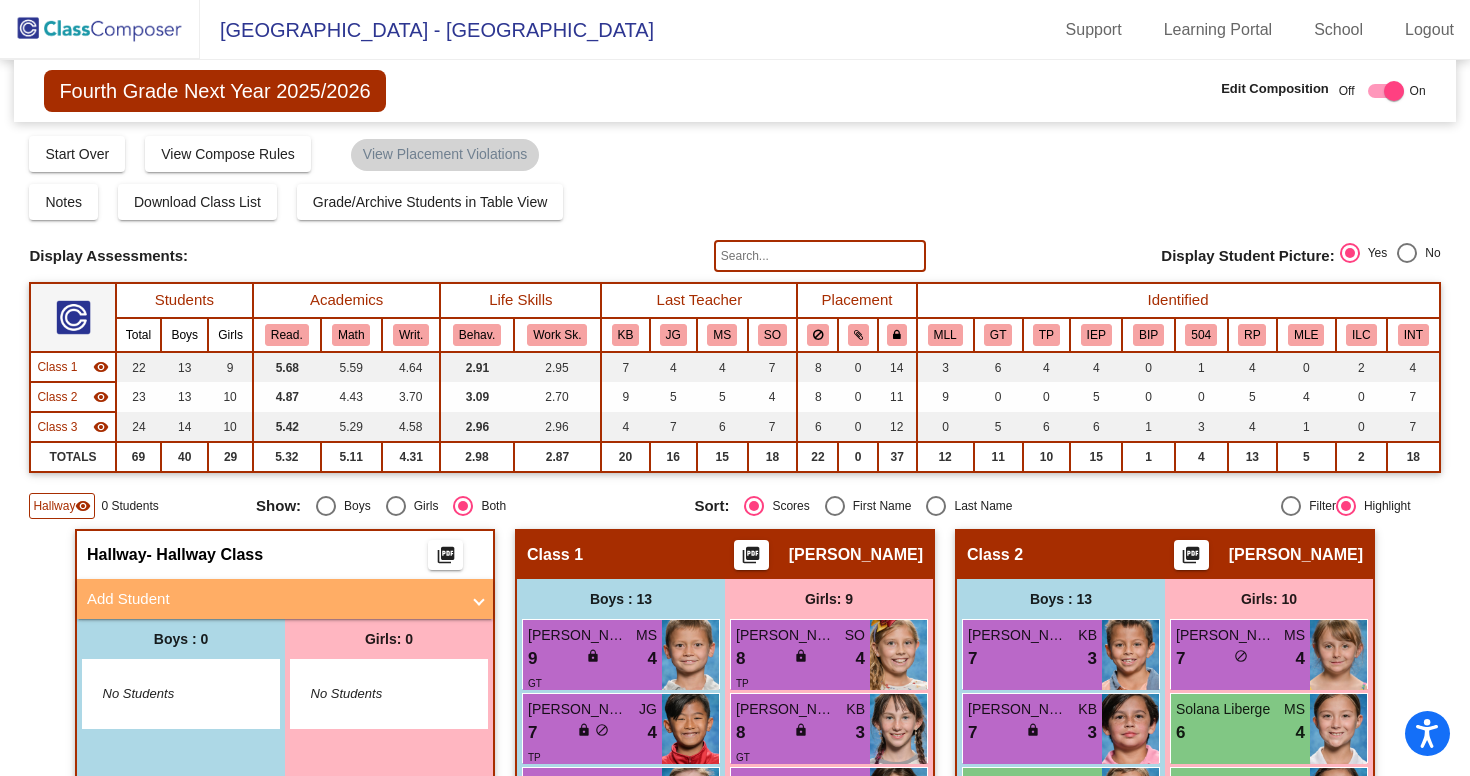 scroll, scrollTop: 0, scrollLeft: 0, axis: both 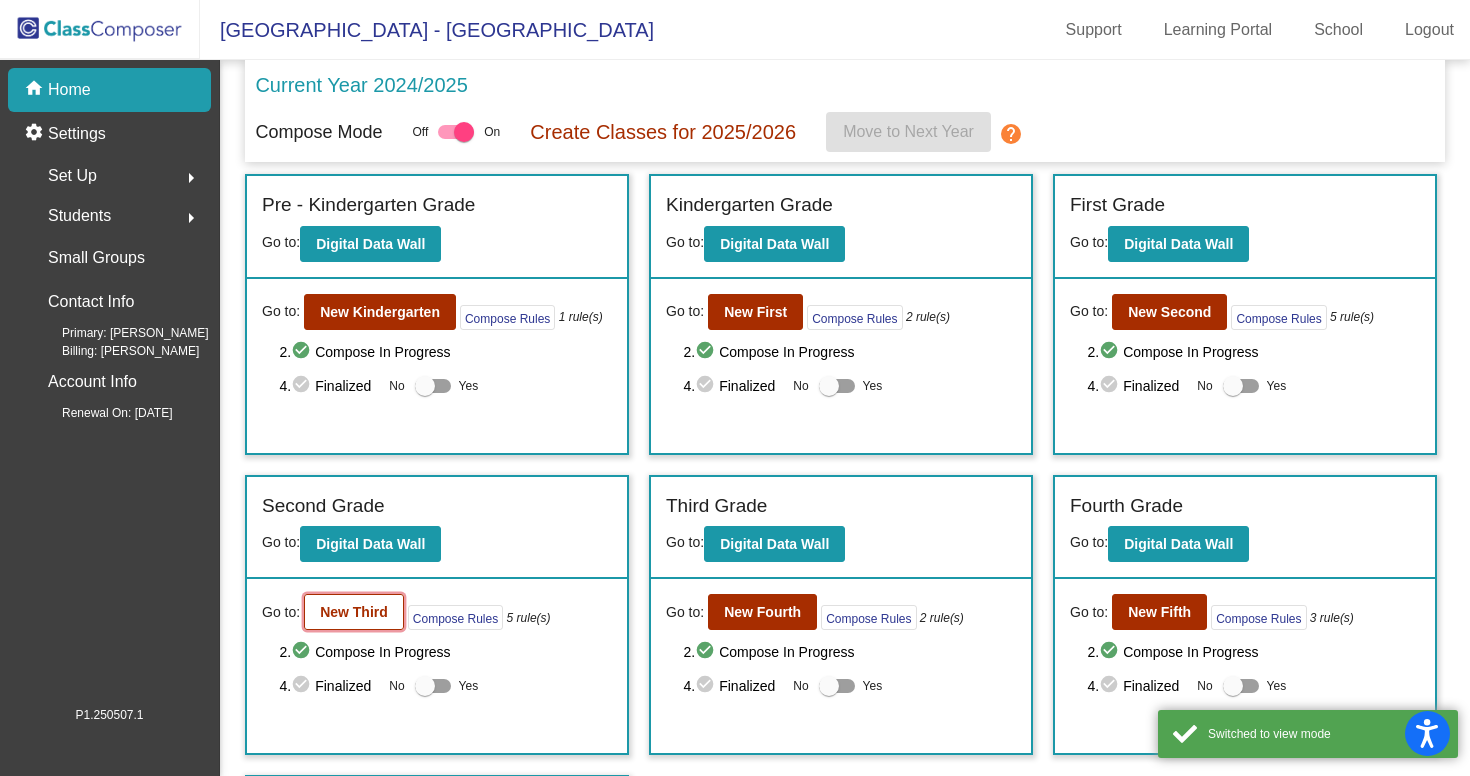 click on "New Third" 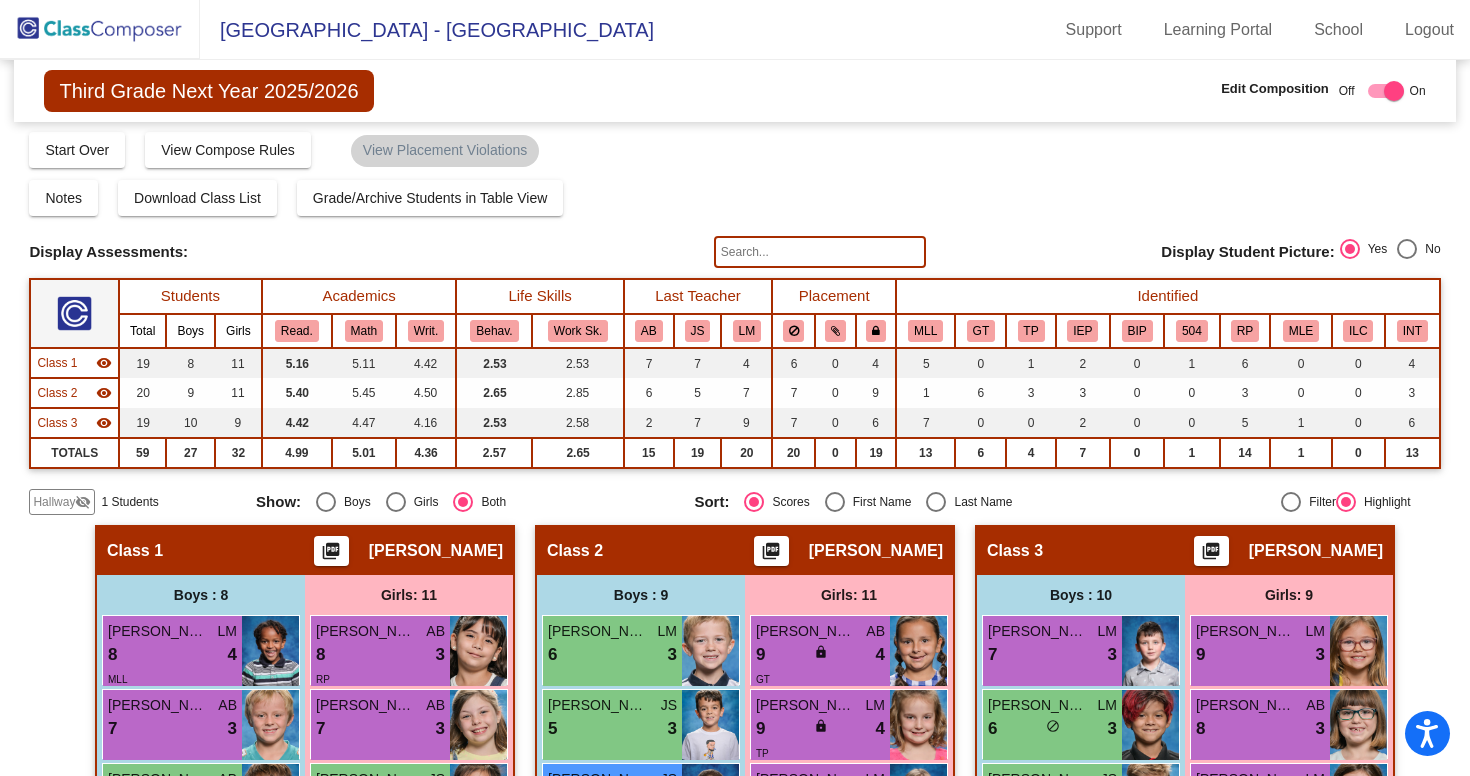 click on "Hallway   visibility_off" 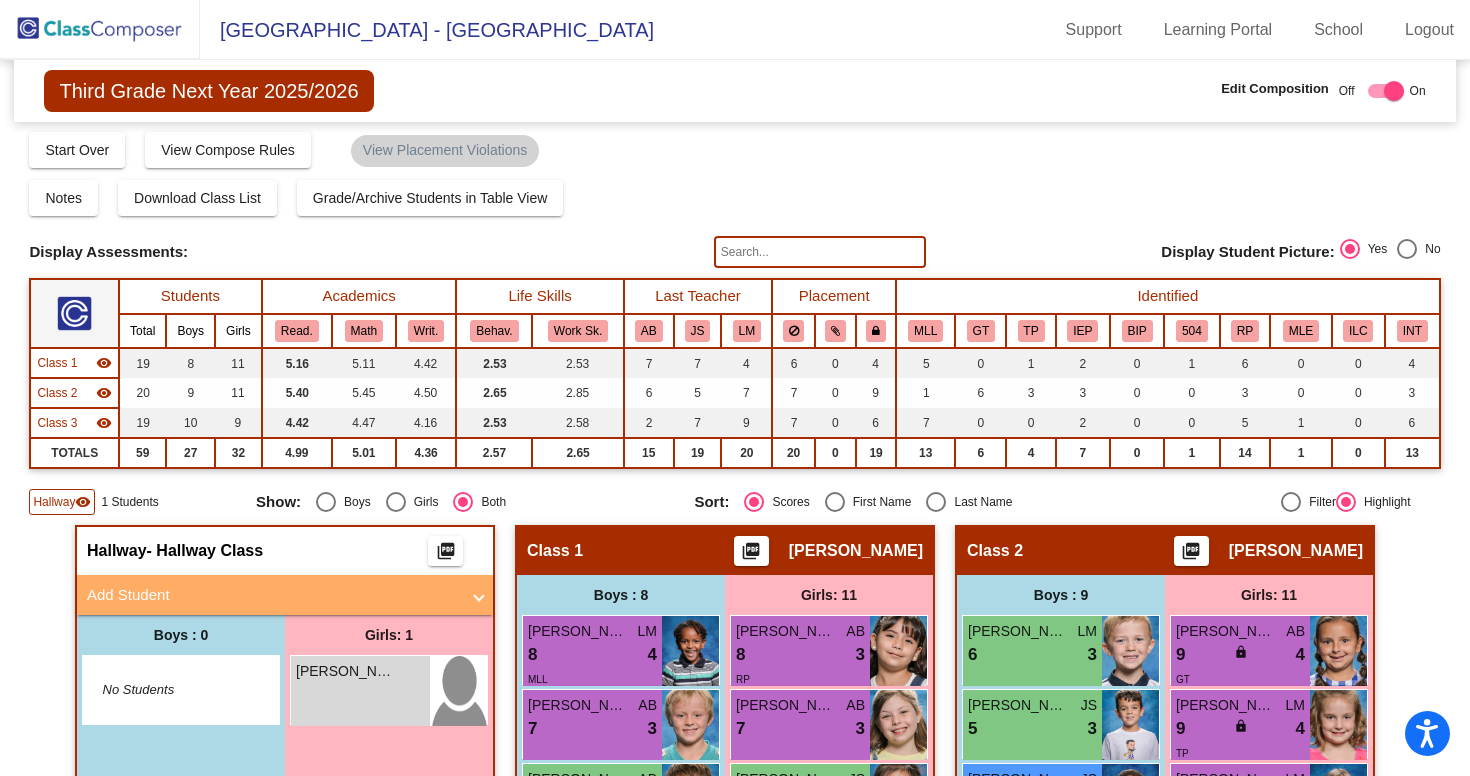 scroll, scrollTop: 5, scrollLeft: 0, axis: vertical 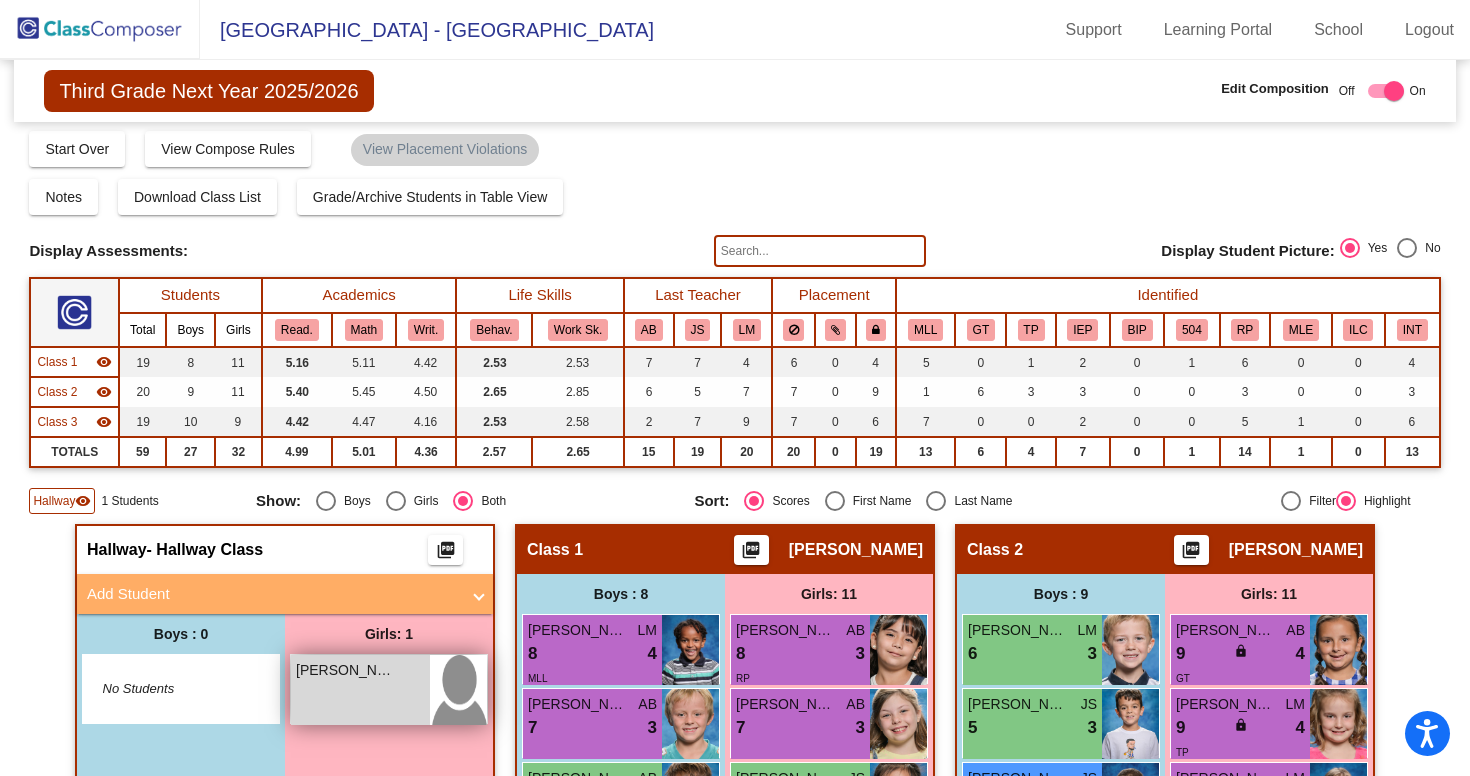 click on "[PERSON_NAME] lock do_not_disturb_alt" at bounding box center (360, 690) 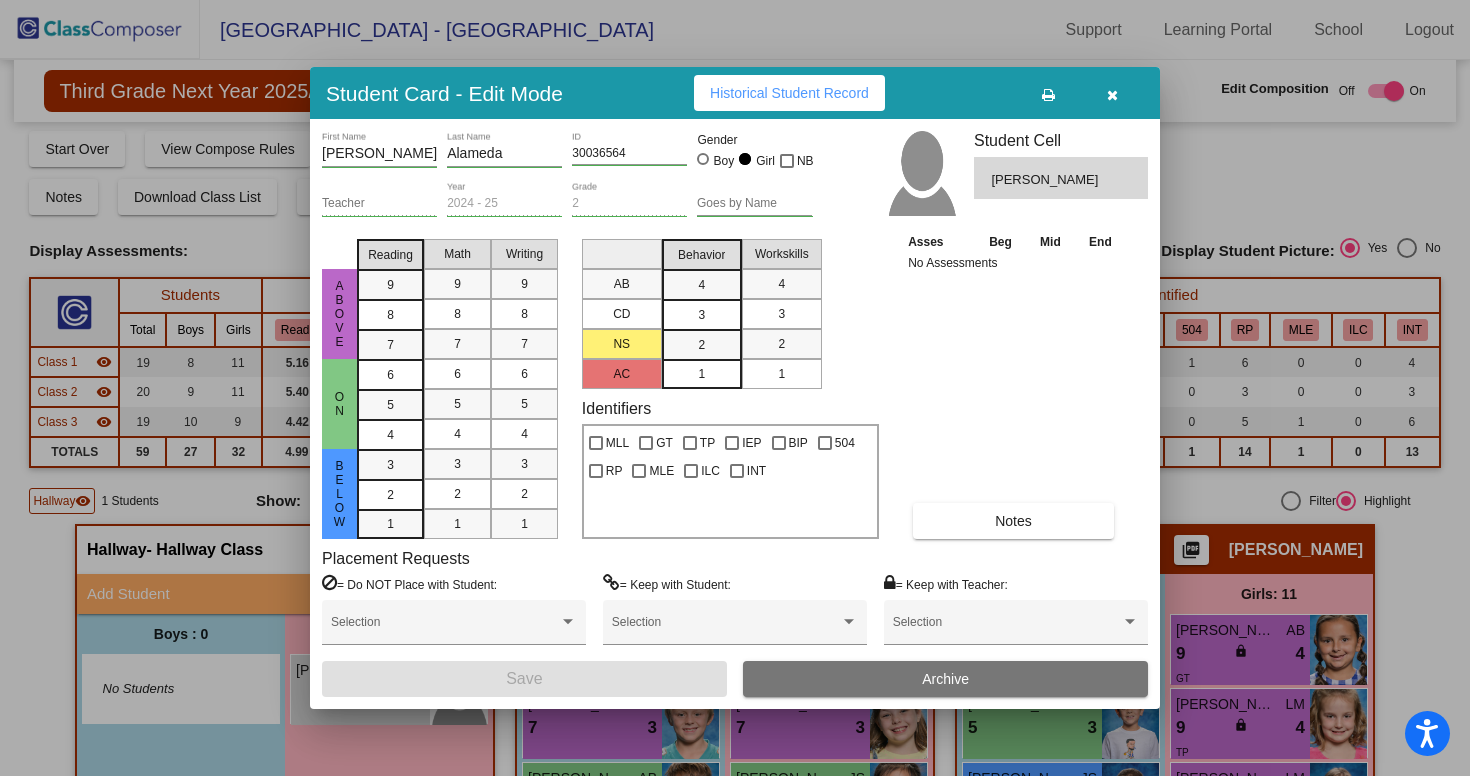 click on "Archive" at bounding box center [945, 679] 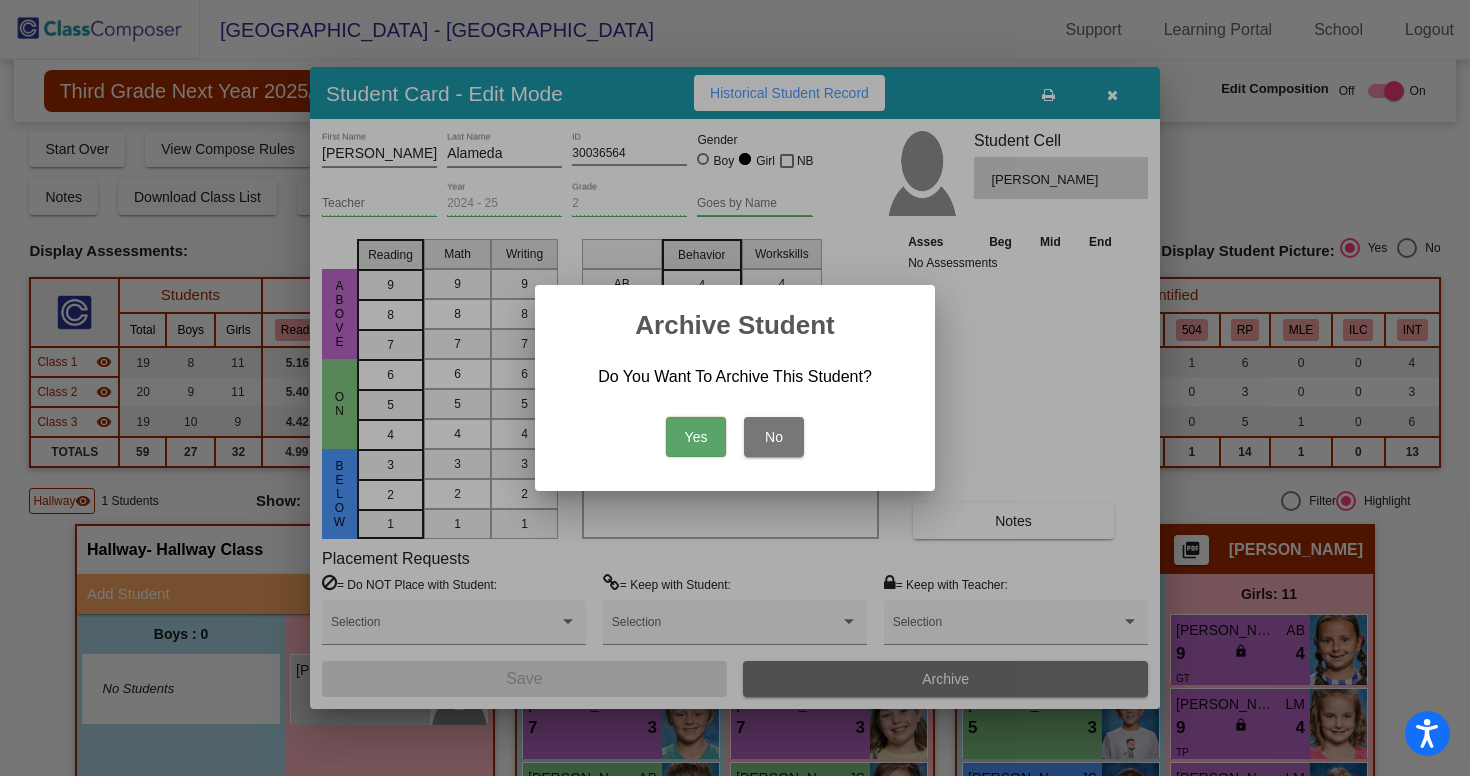 click on "Yes" at bounding box center [696, 437] 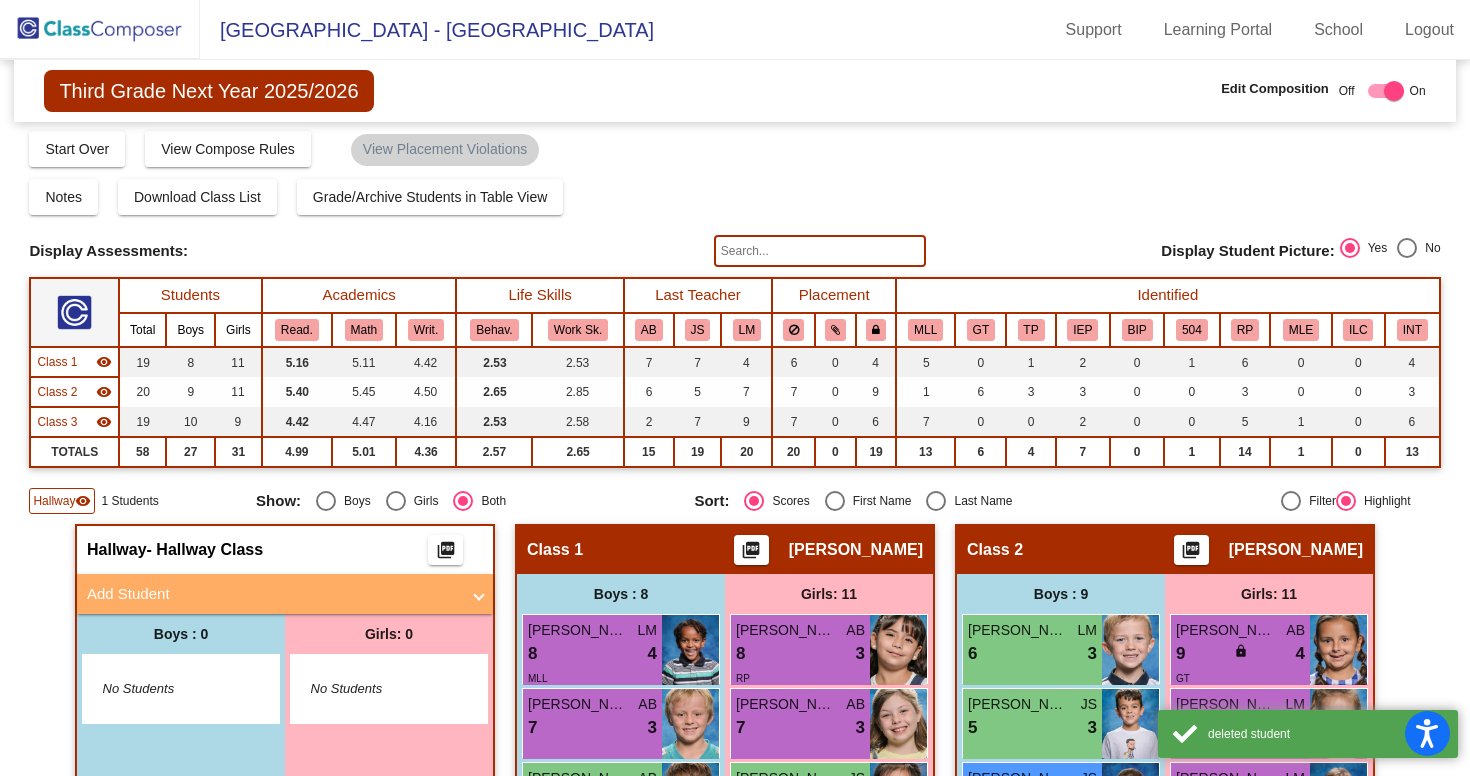 click 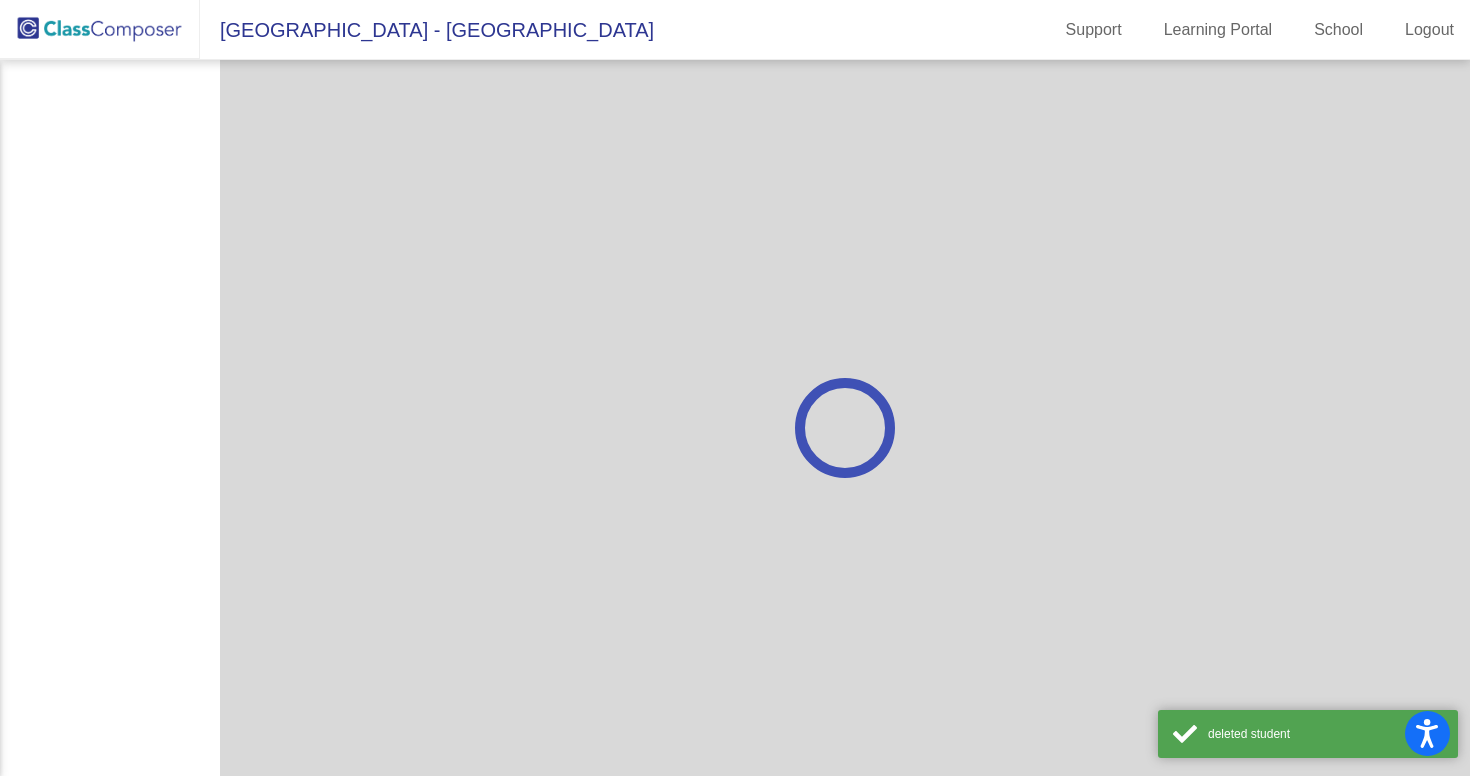 scroll, scrollTop: 0, scrollLeft: 0, axis: both 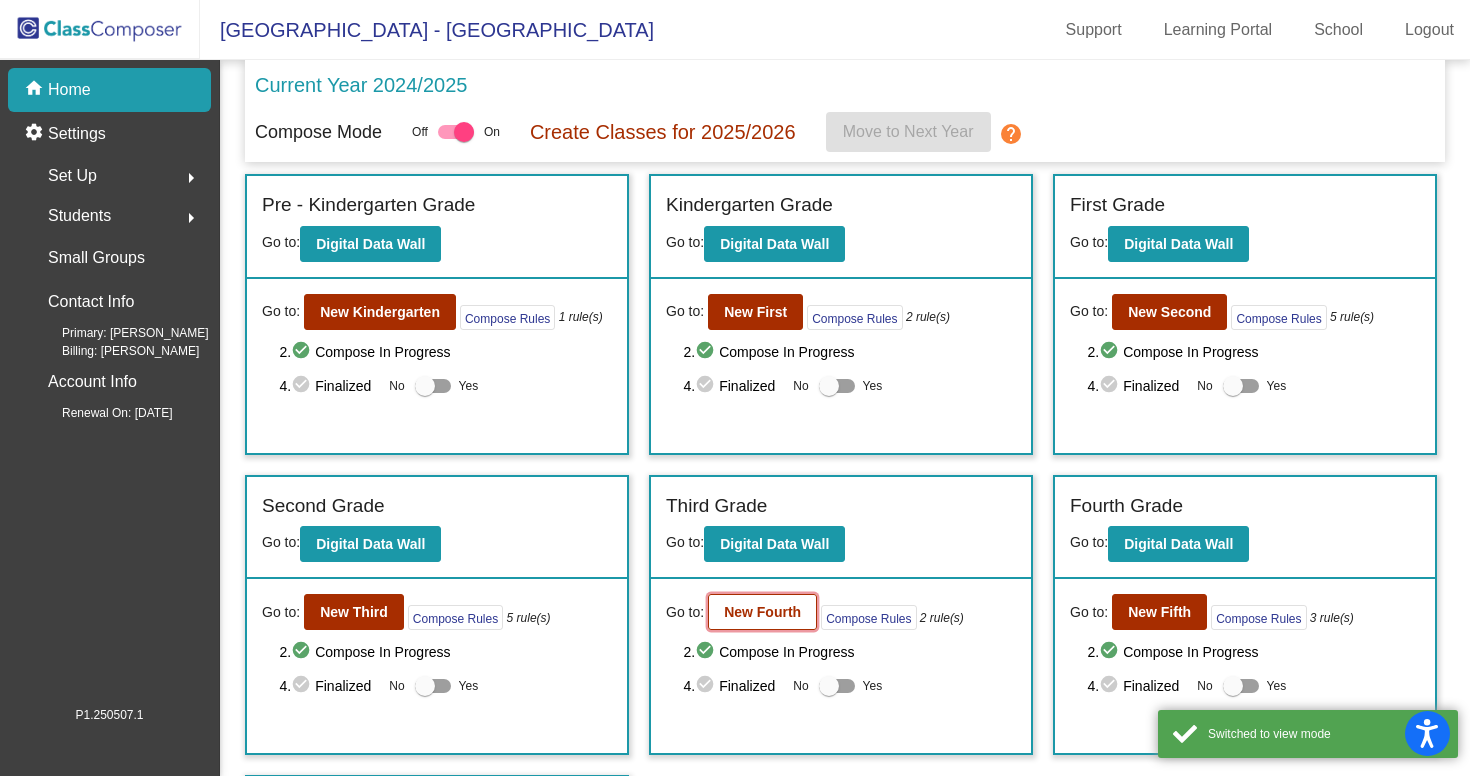 click on "New Fourth" 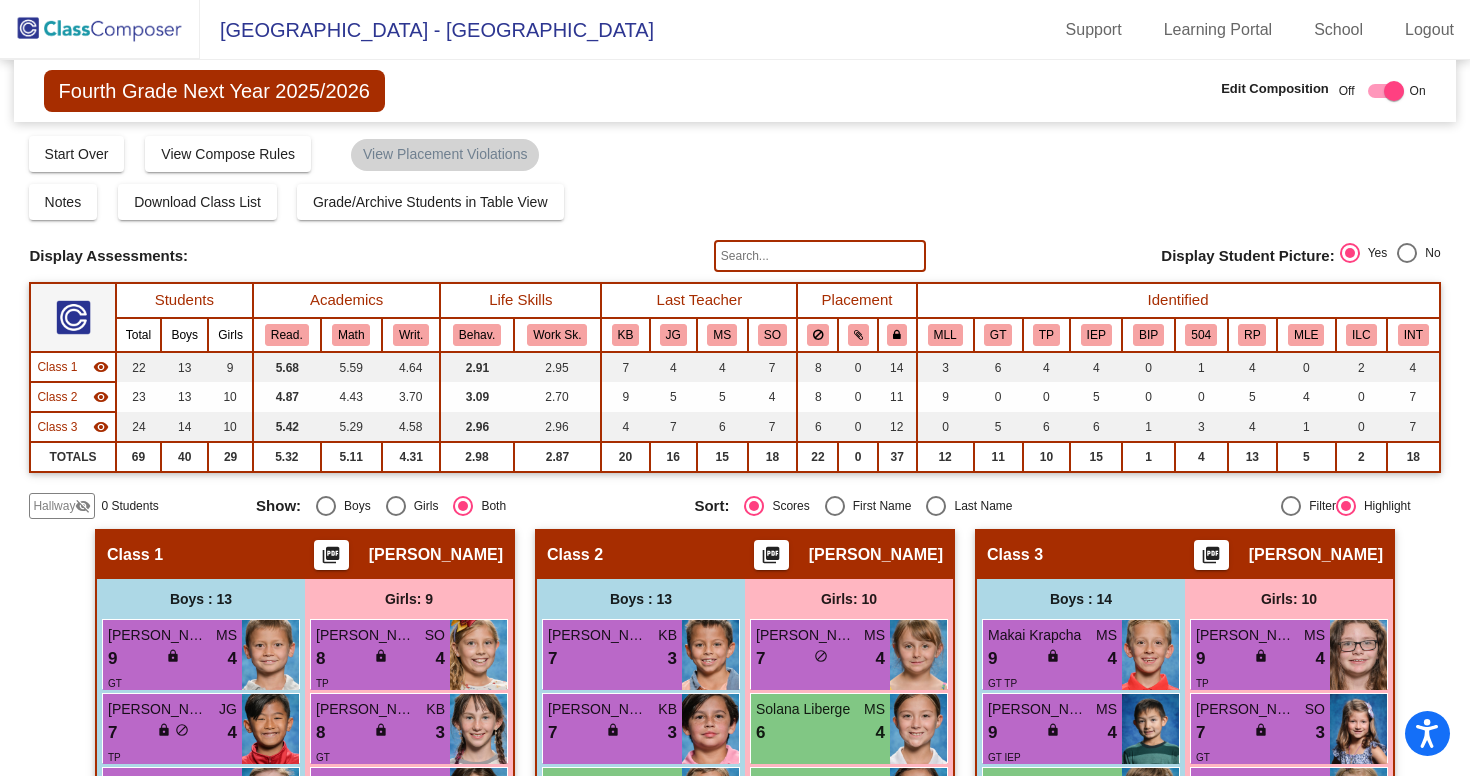 scroll, scrollTop: 0, scrollLeft: 0, axis: both 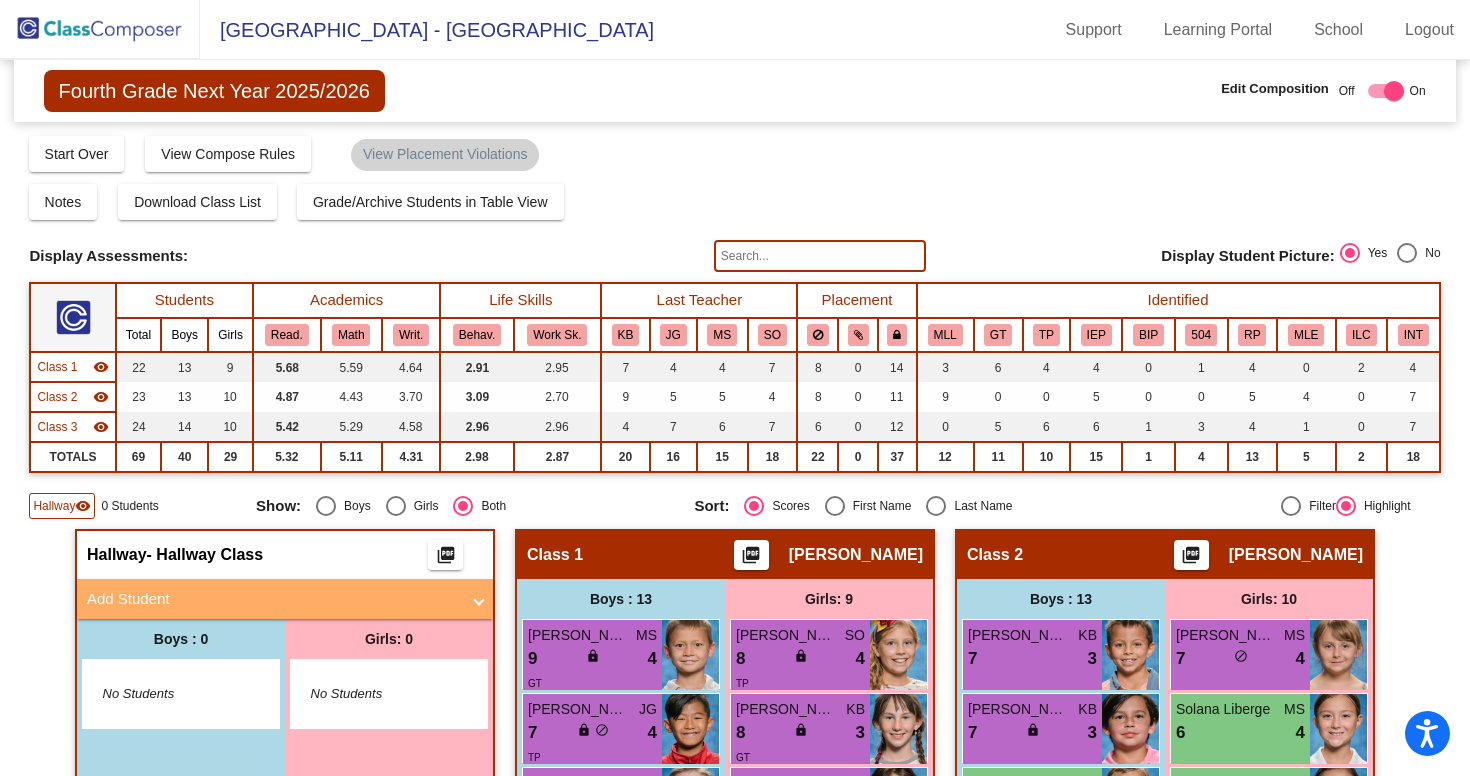 click on "Hallway" 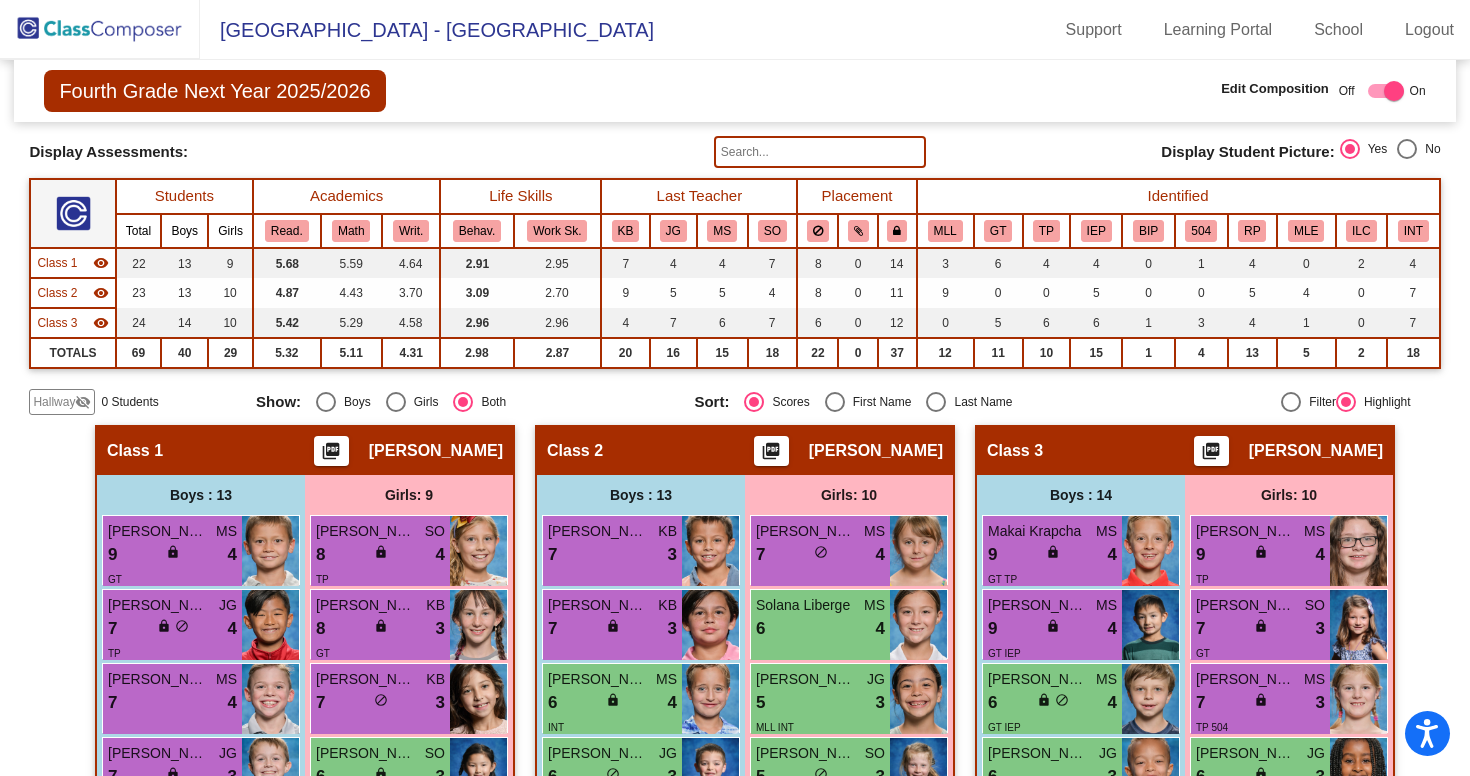 scroll, scrollTop: 0, scrollLeft: 0, axis: both 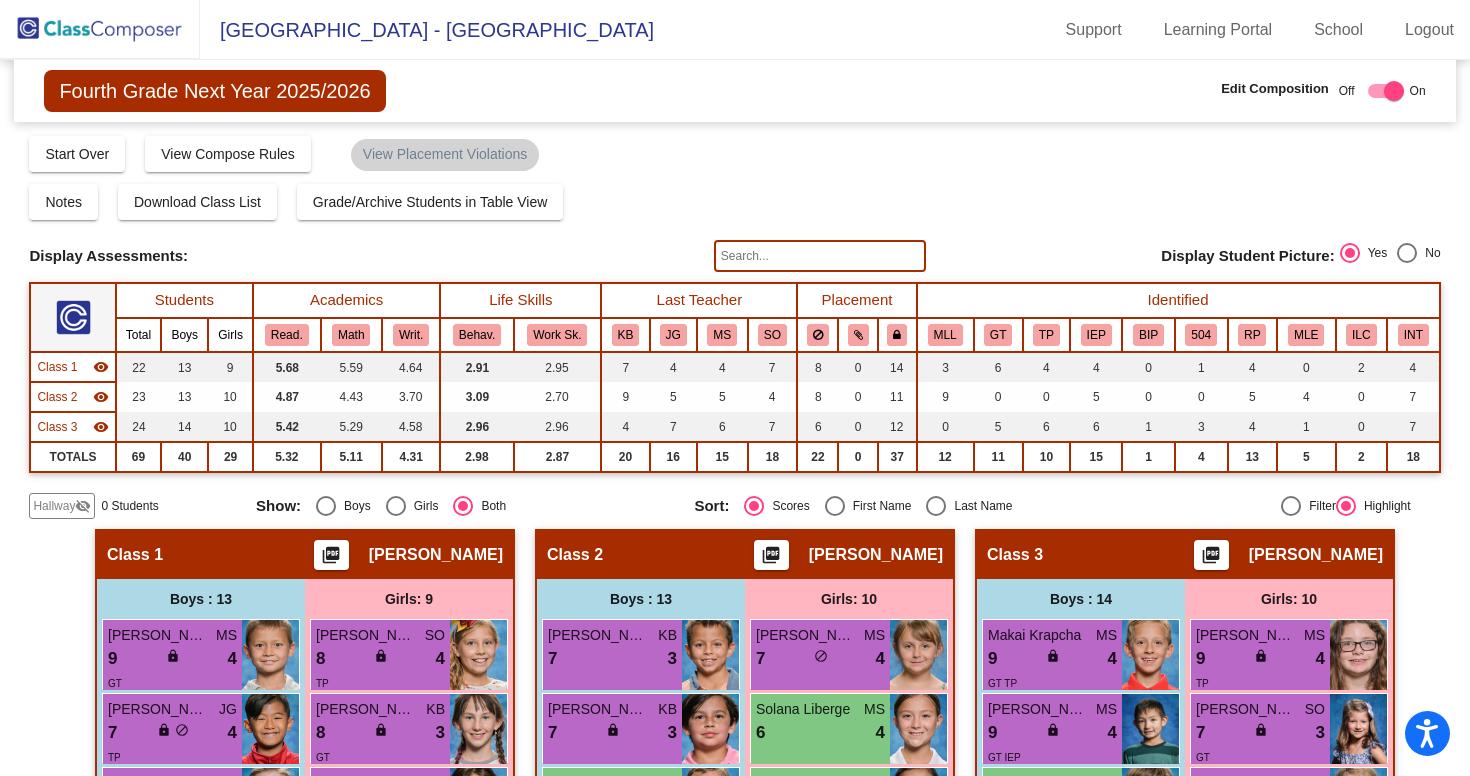 click 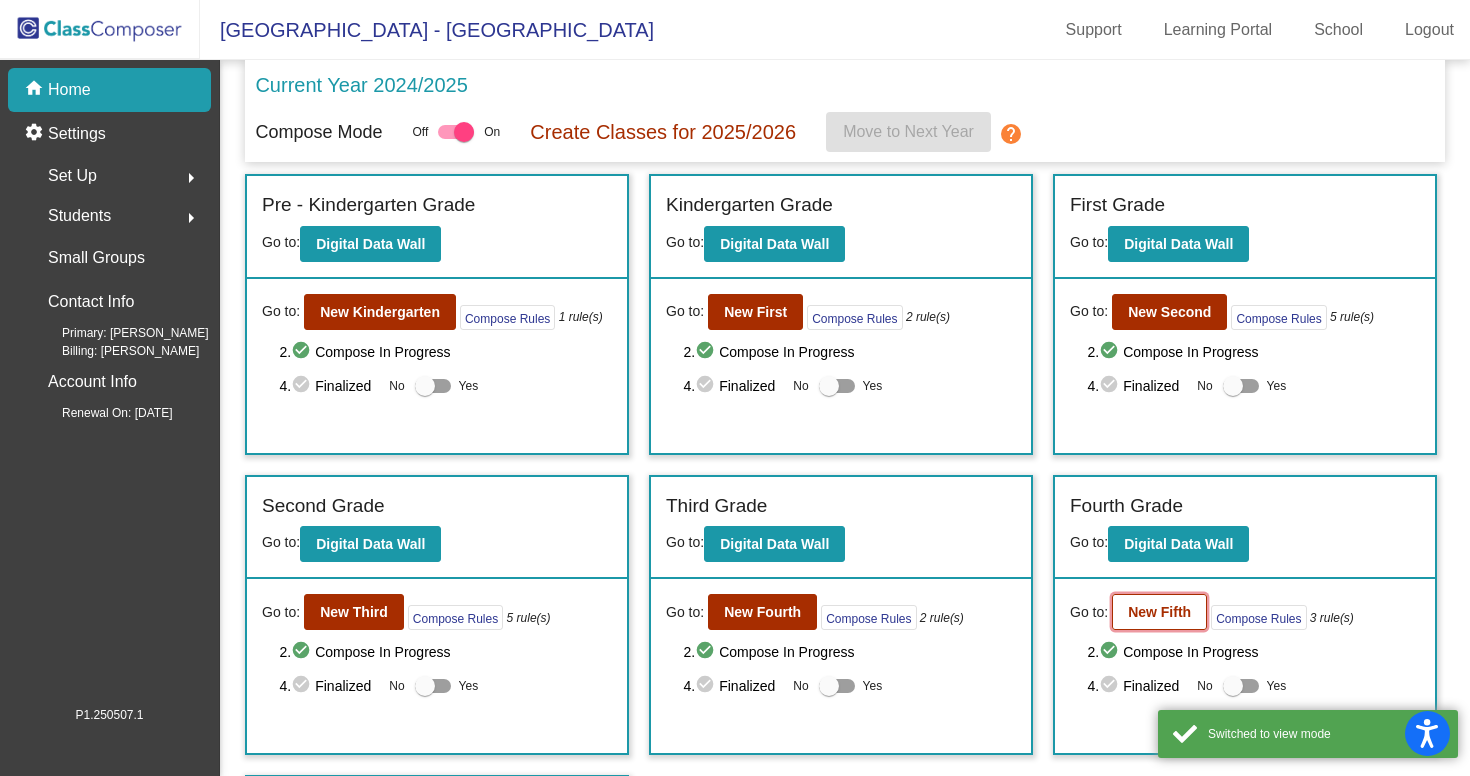 scroll, scrollTop: 16, scrollLeft: 0, axis: vertical 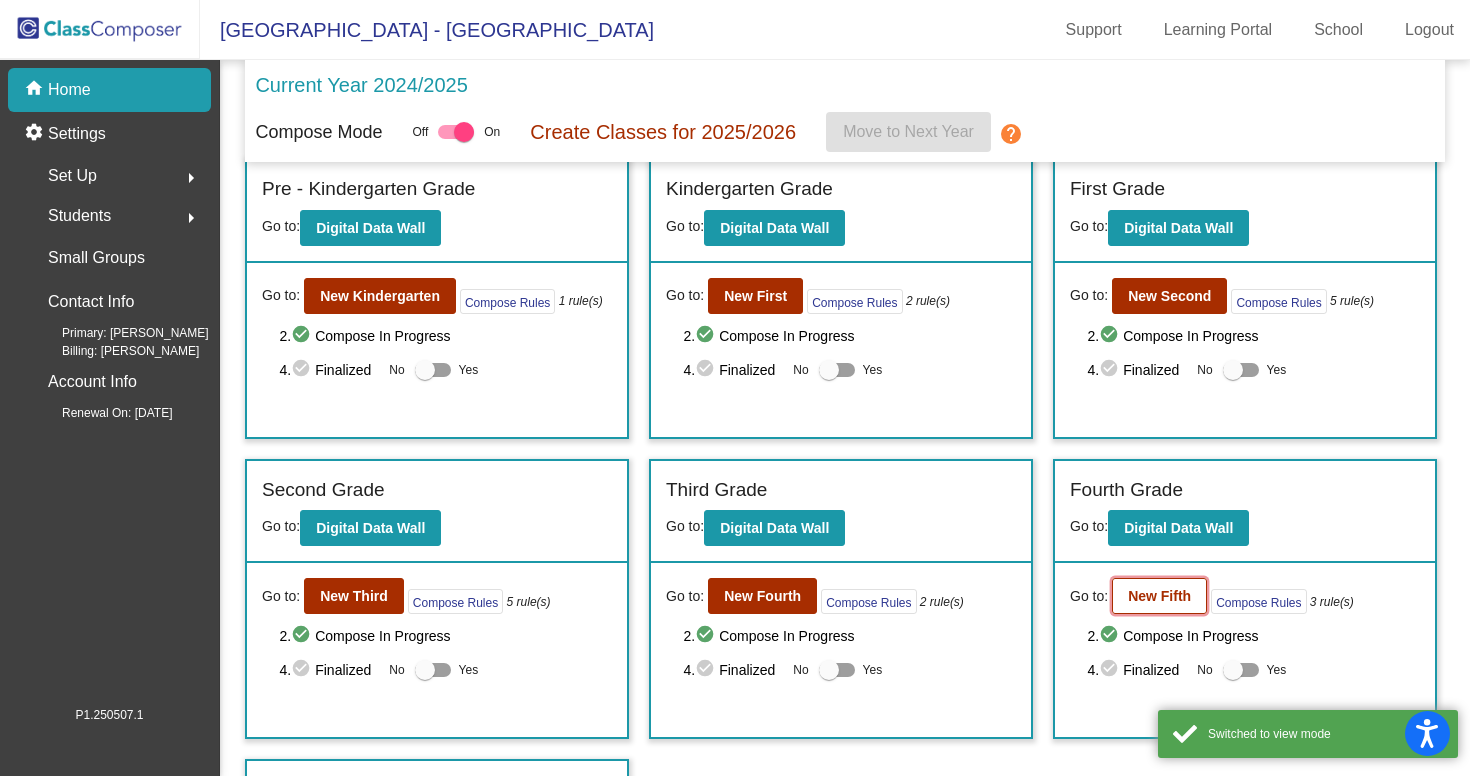 click on "New Fifth" 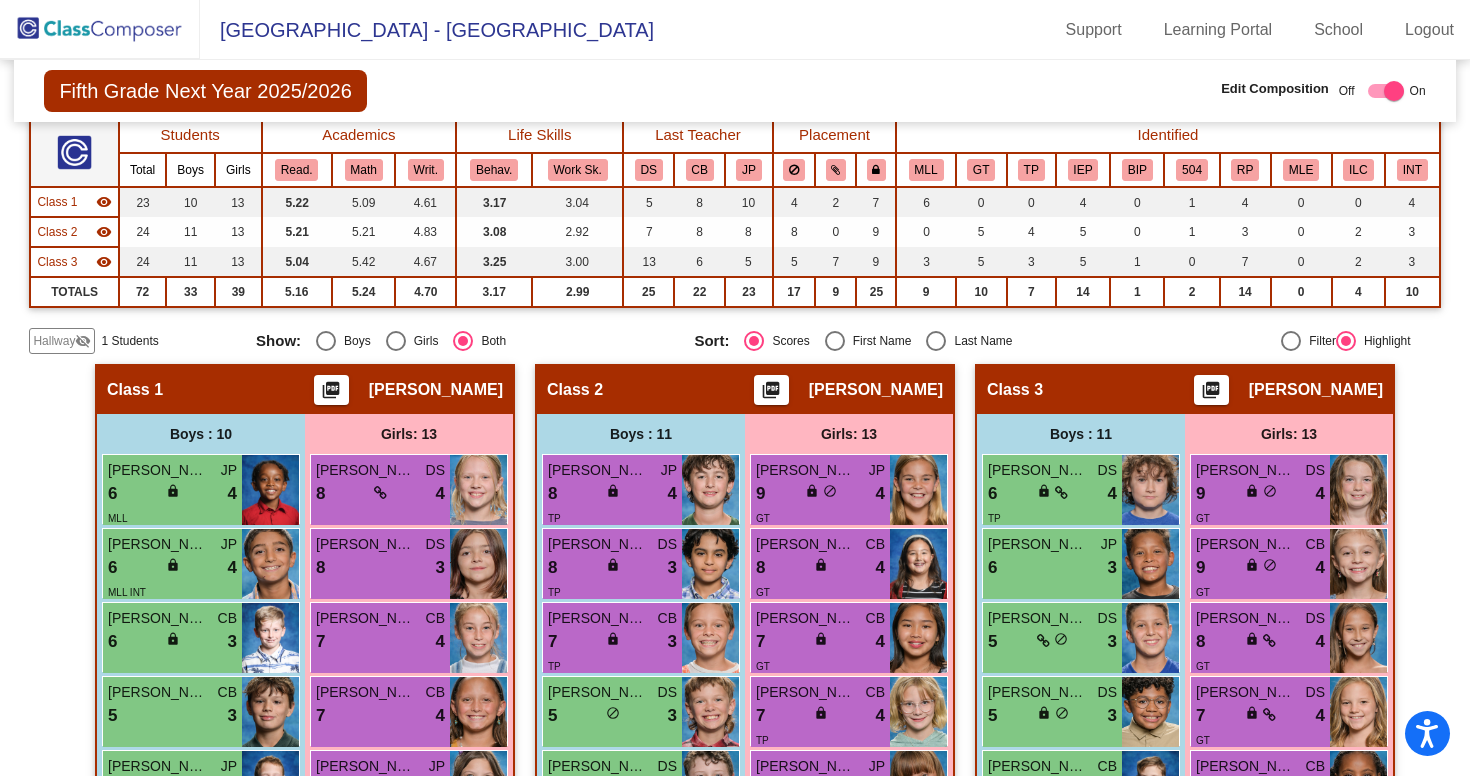 scroll, scrollTop: 173, scrollLeft: 0, axis: vertical 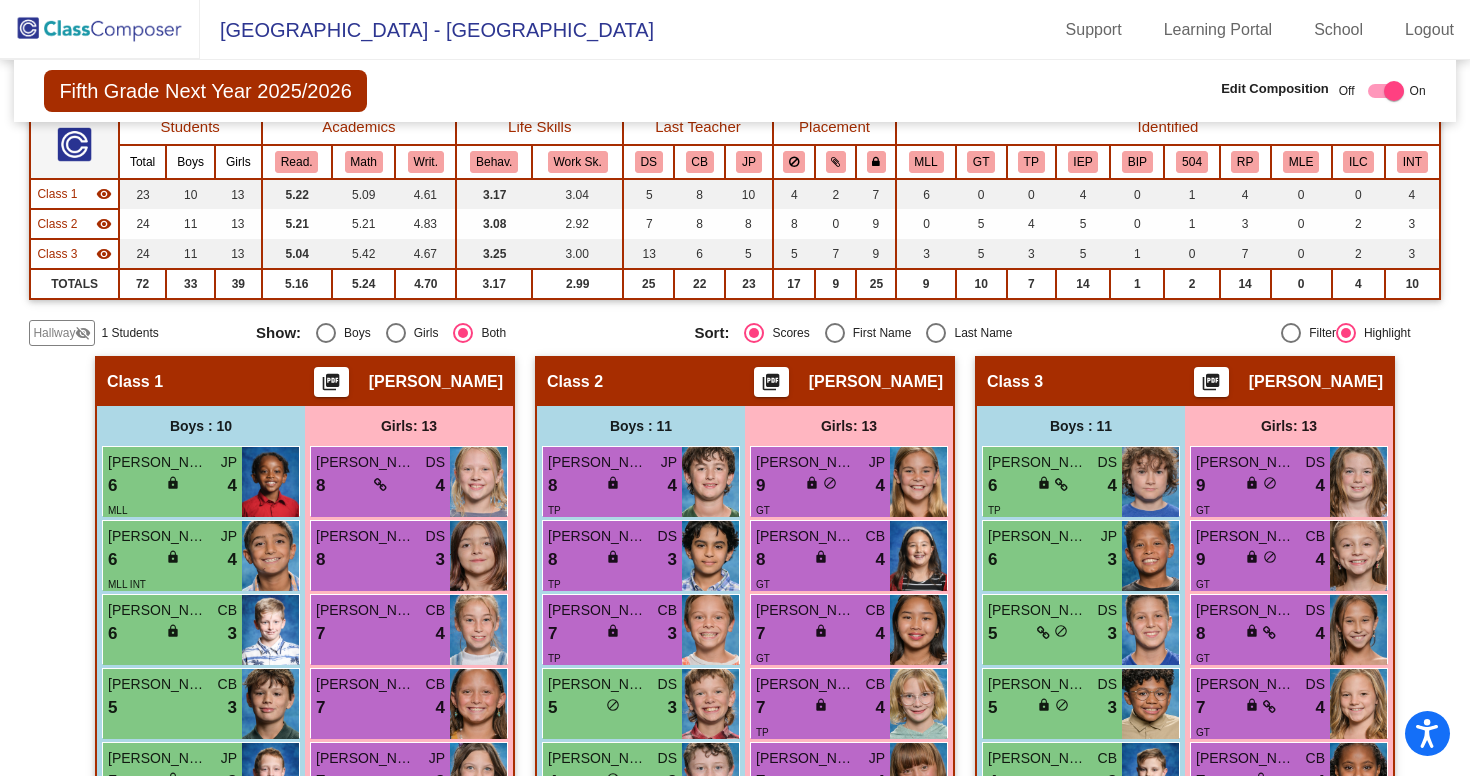 click on "Hallway" 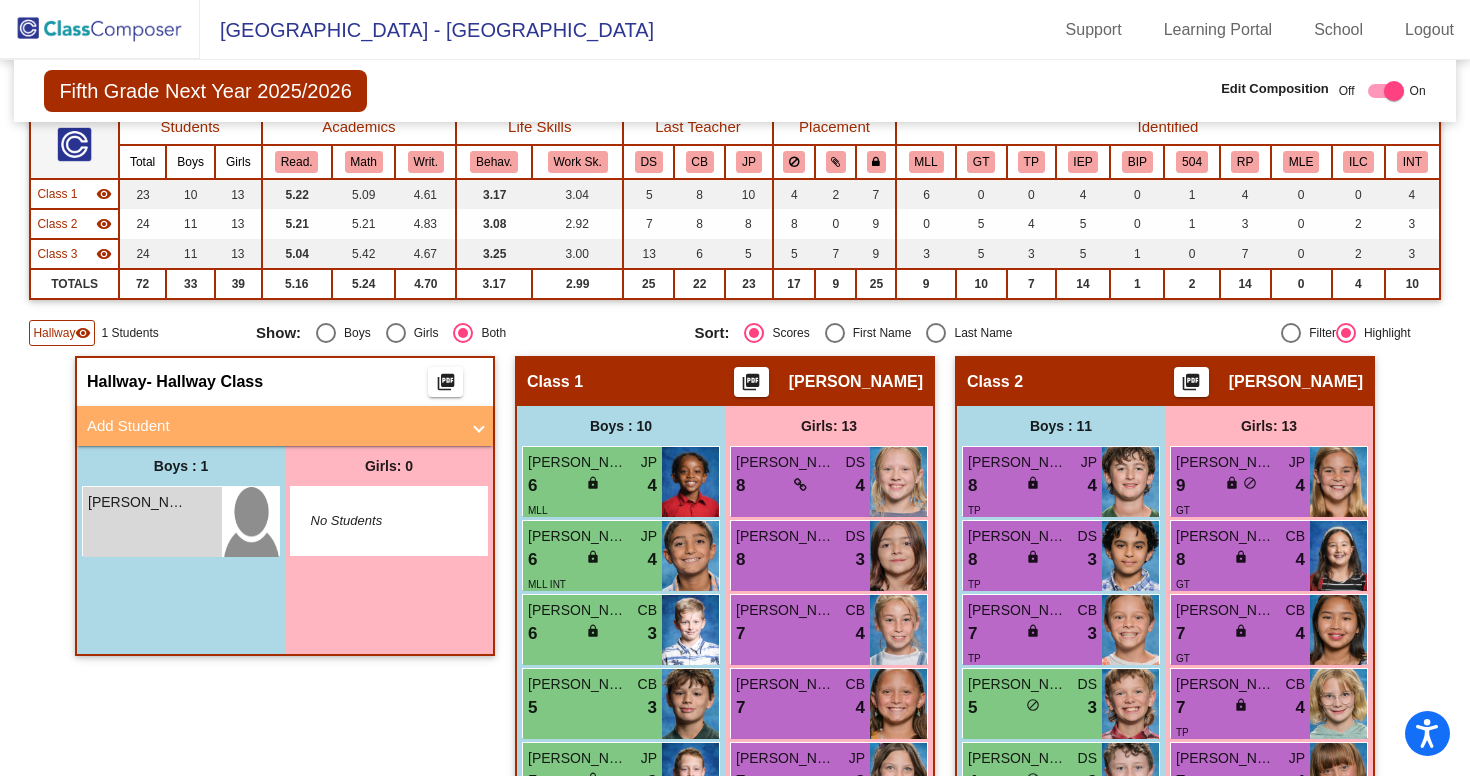 click on "Hallway" 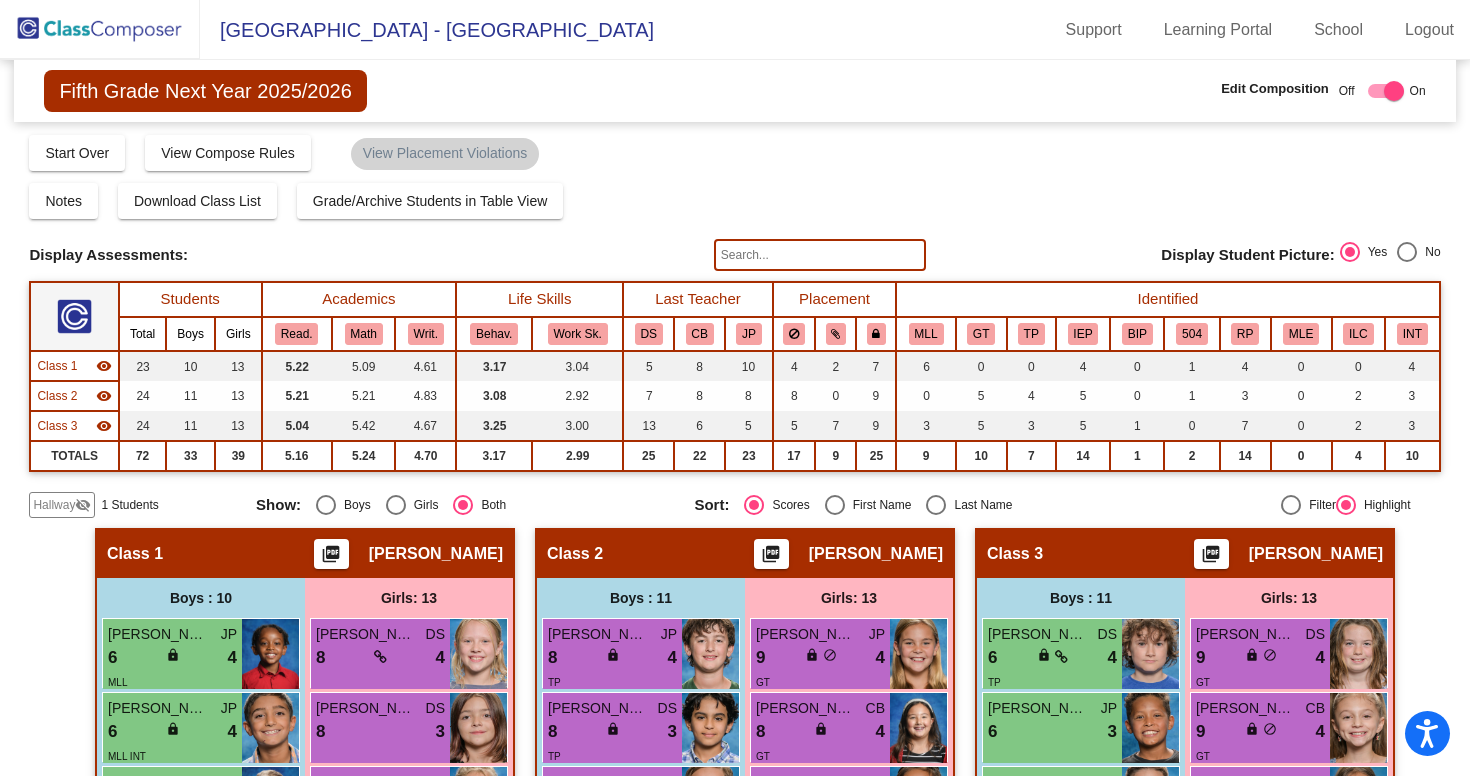 scroll, scrollTop: 0, scrollLeft: 0, axis: both 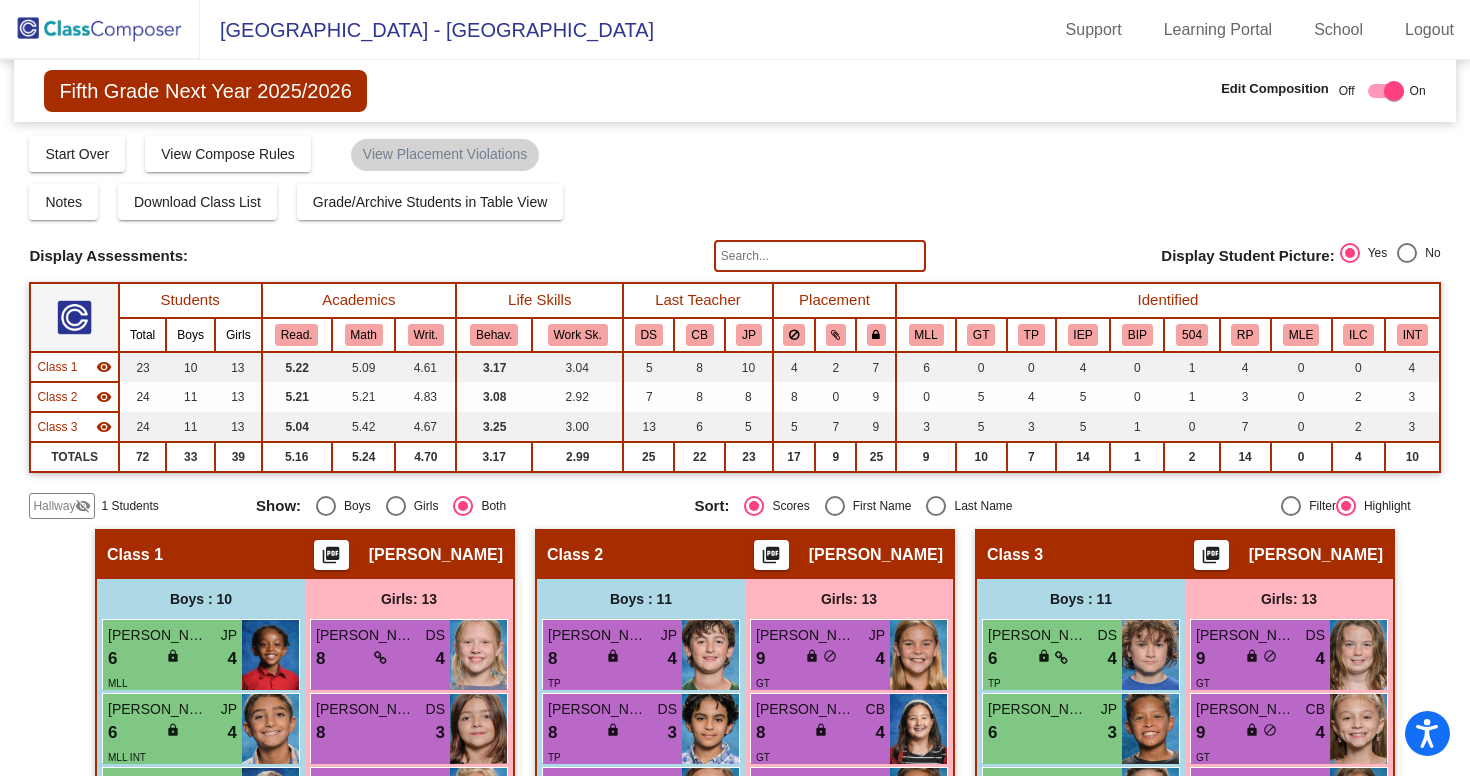 click 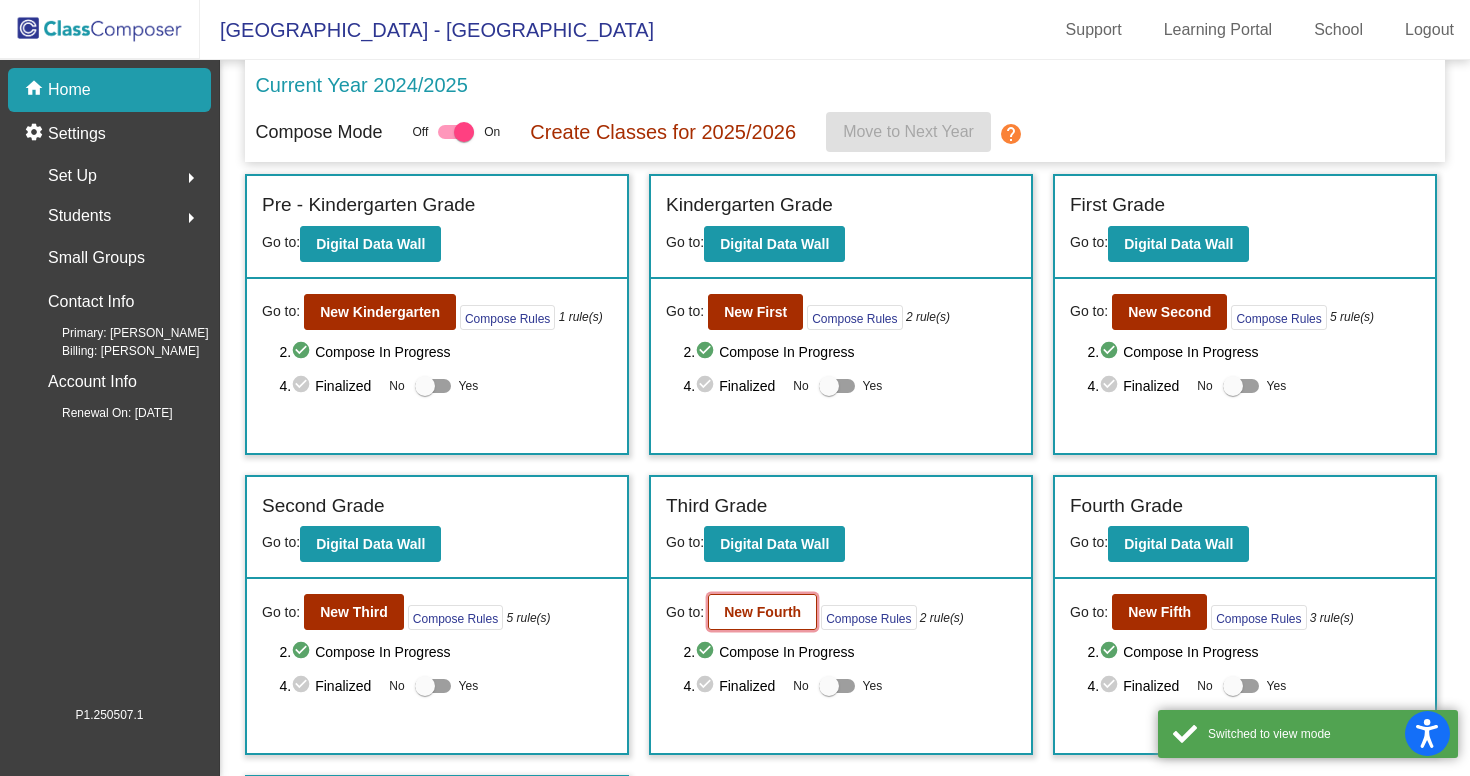 click on "New Fourth" 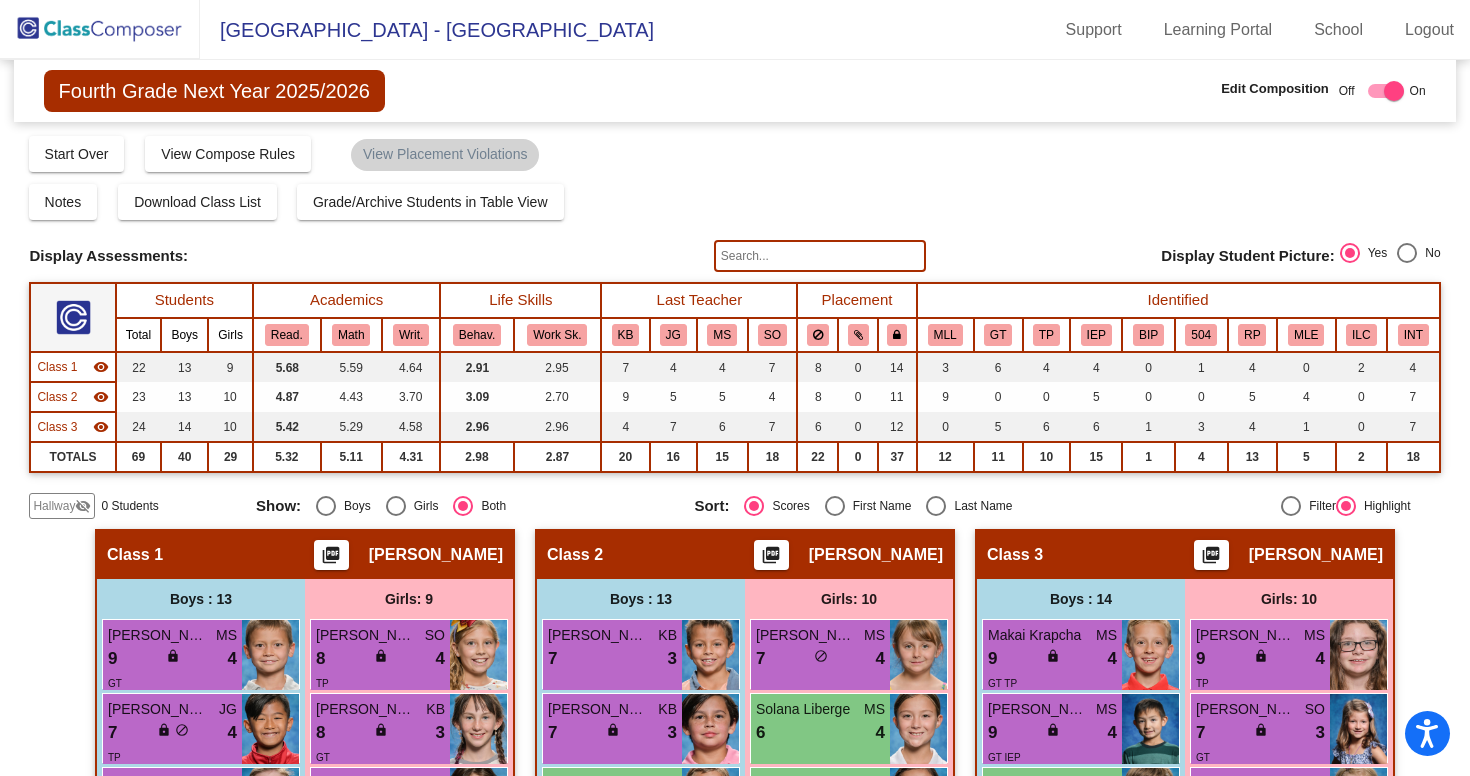 scroll, scrollTop: 0, scrollLeft: 0, axis: both 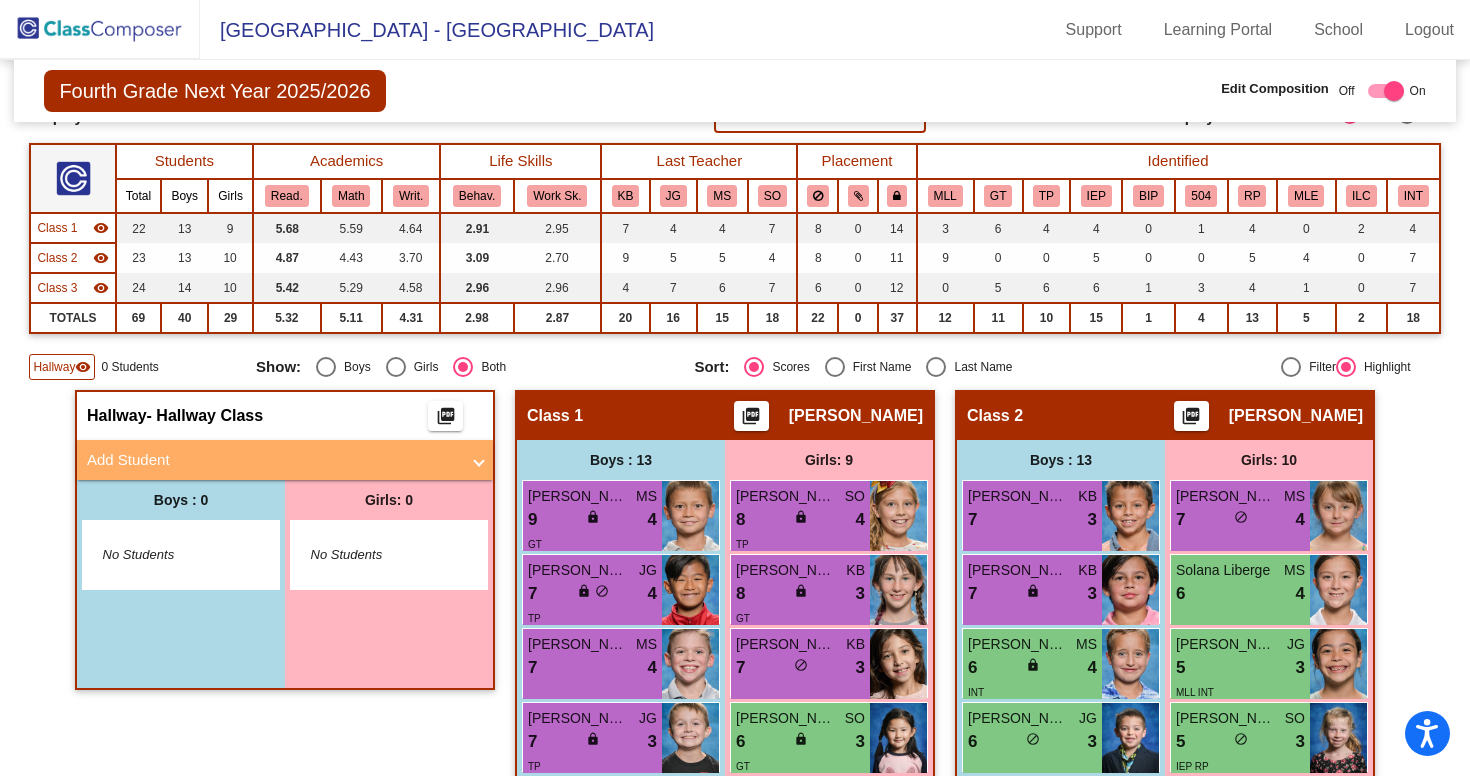 click on "Hallway" 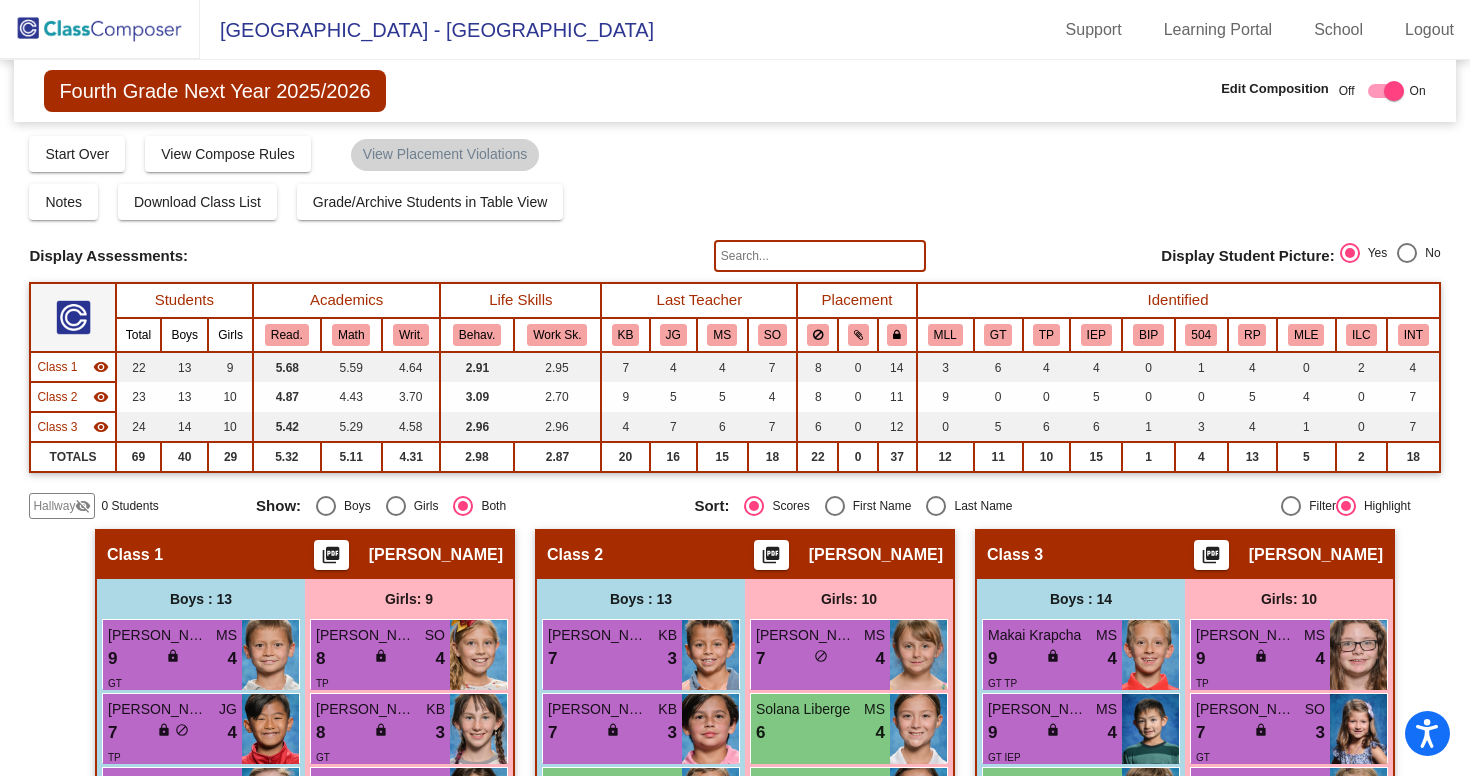 scroll, scrollTop: 0, scrollLeft: 0, axis: both 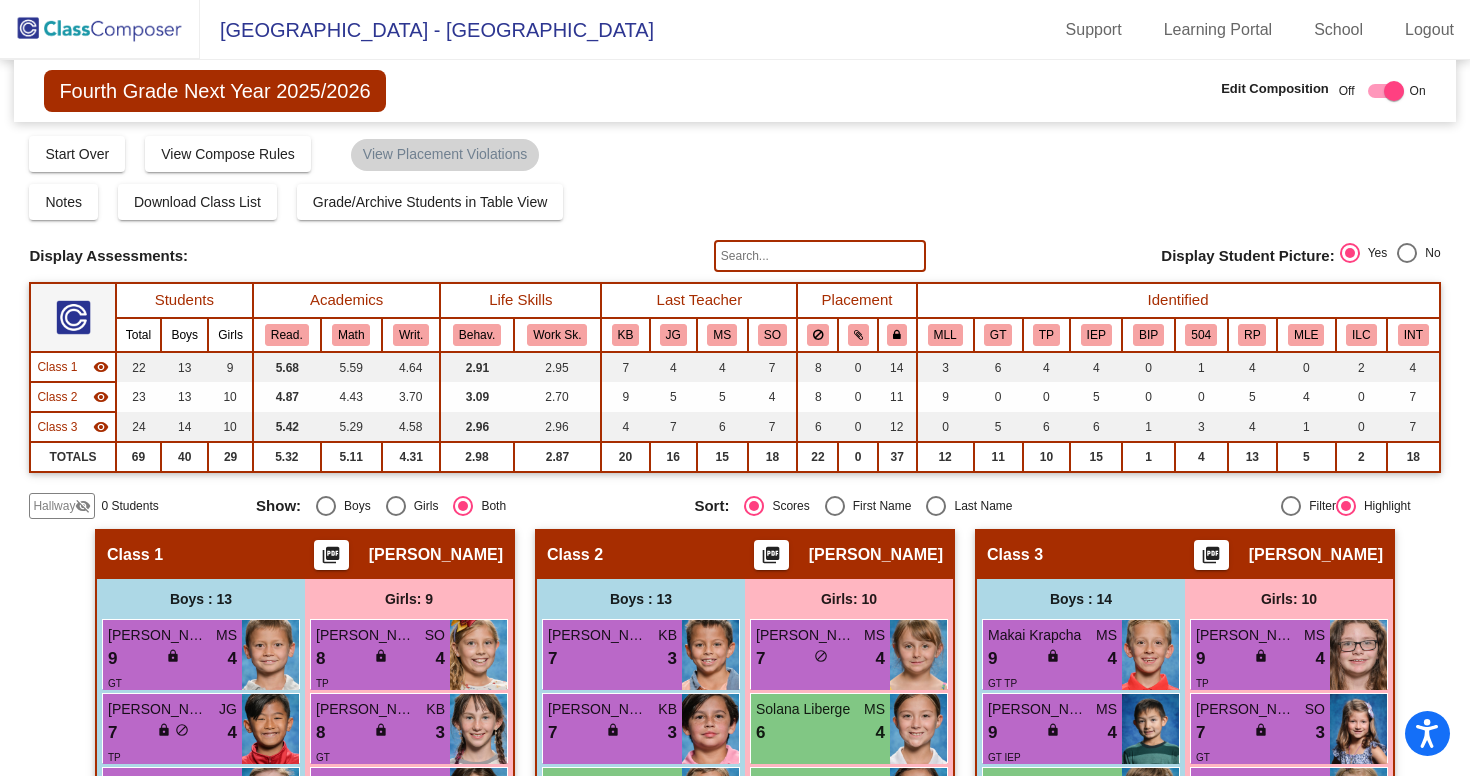 click 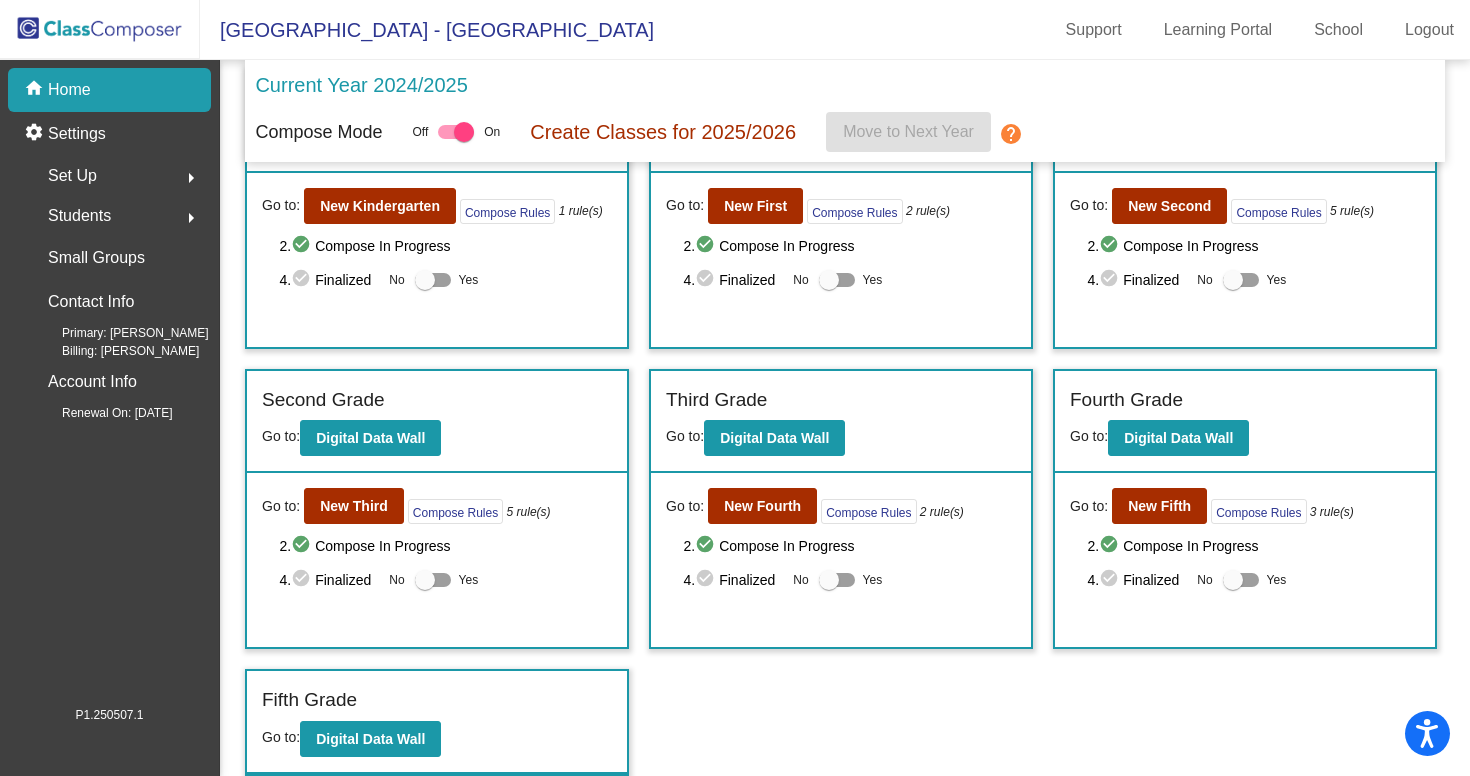 scroll, scrollTop: 105, scrollLeft: 0, axis: vertical 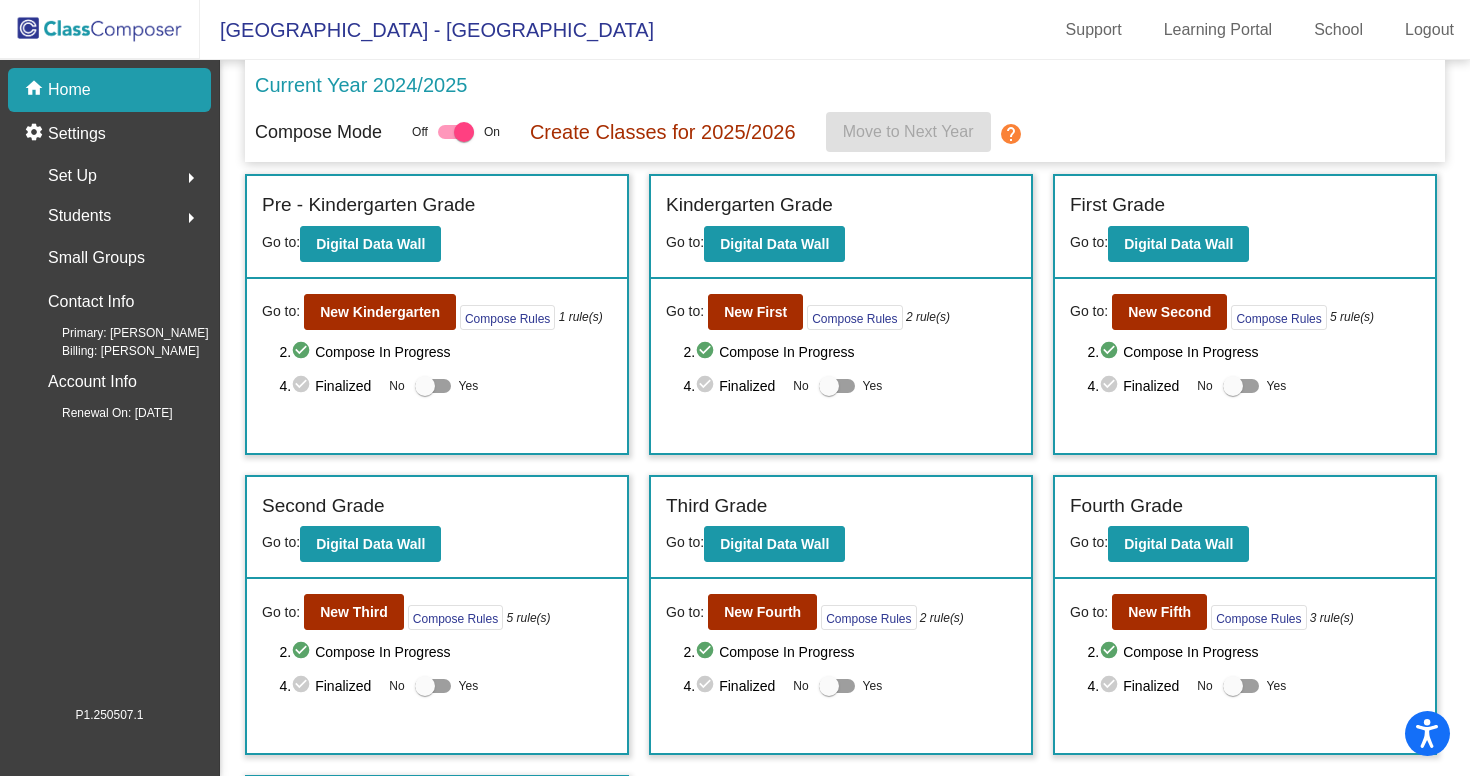 click on "Current Year 2024/2025" 